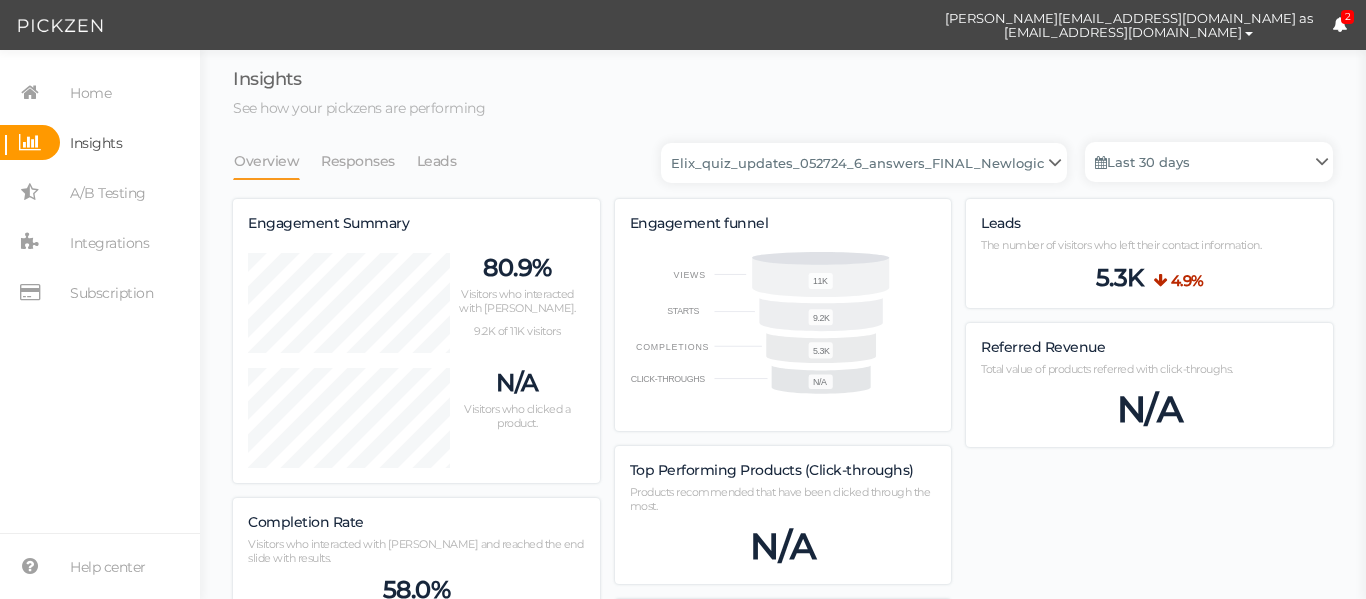select on "13533" 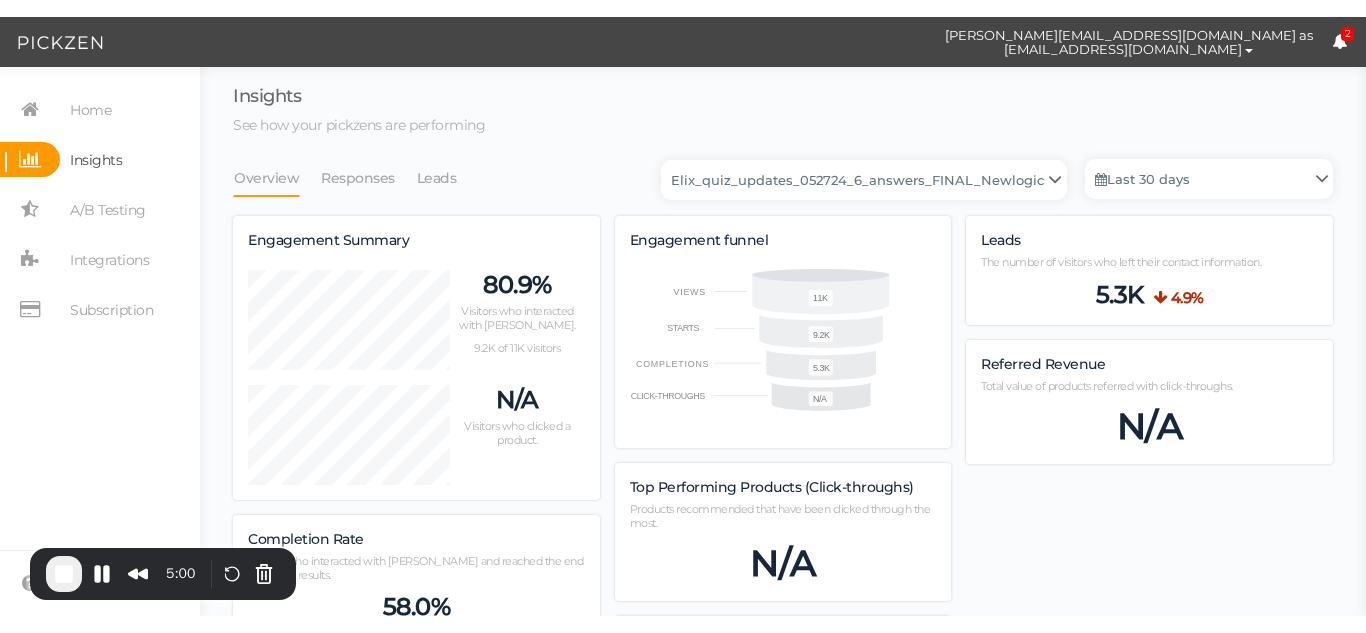 scroll, scrollTop: 0, scrollLeft: 0, axis: both 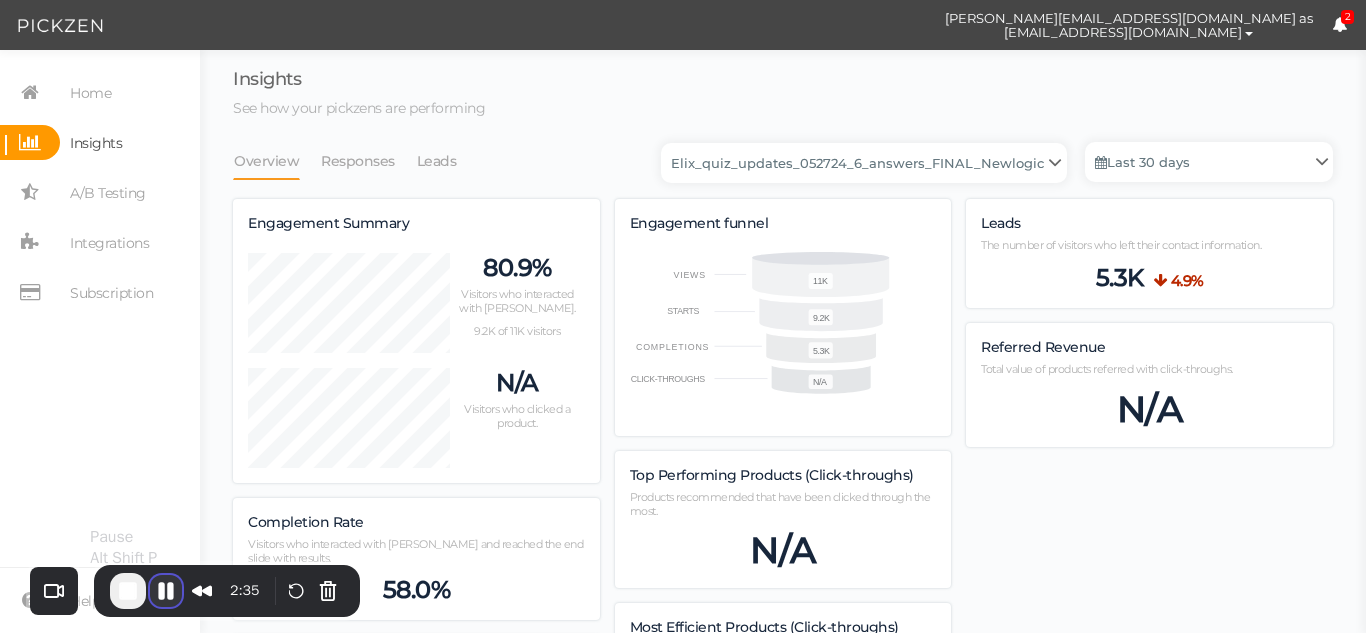 click at bounding box center [166, 591] 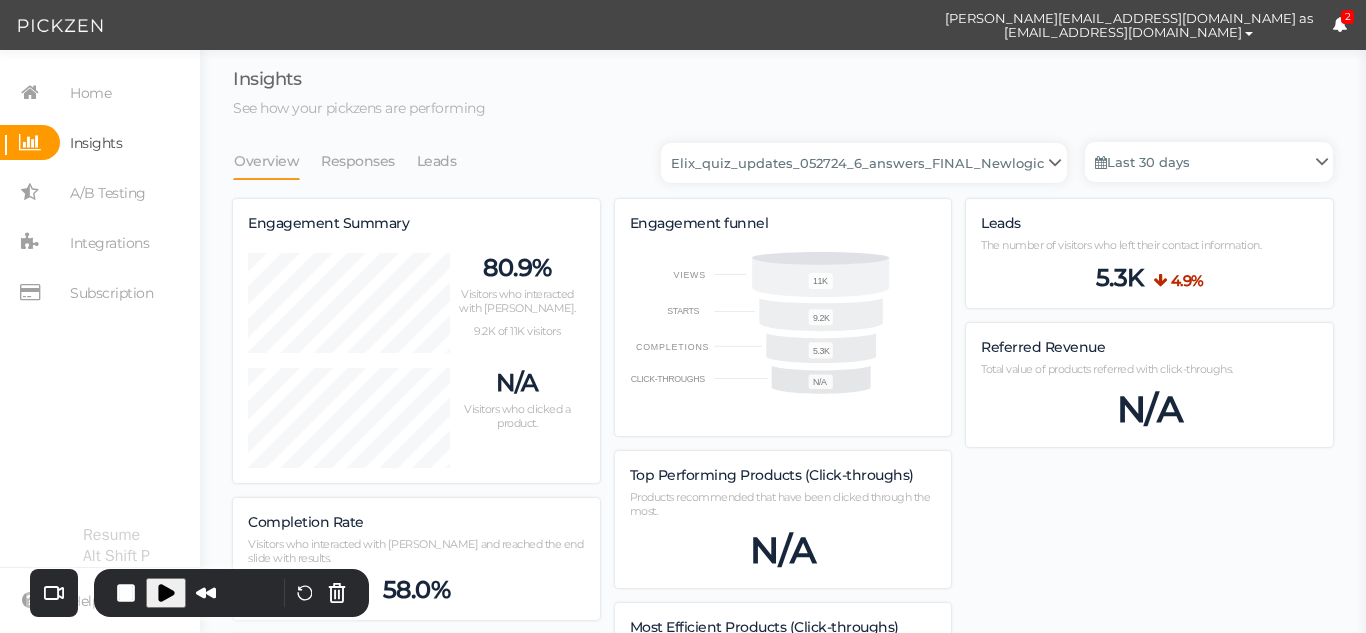 click at bounding box center (166, 593) 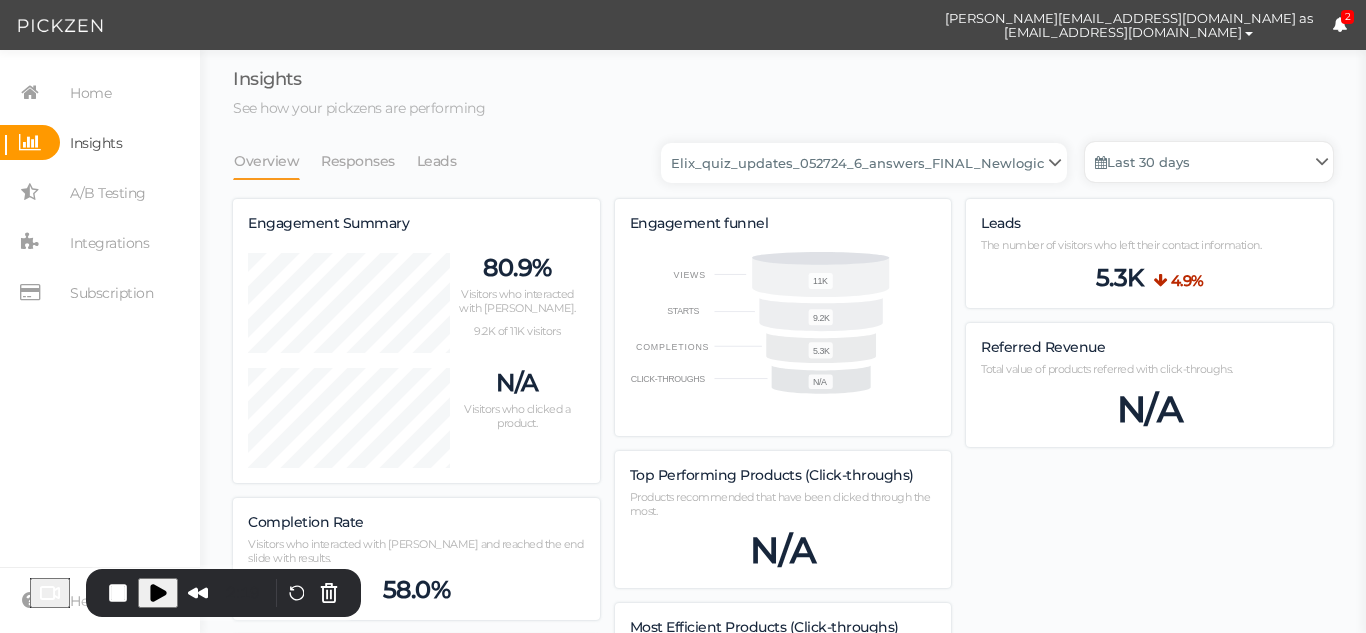 click on "Last 30 days" at bounding box center (1209, 162) 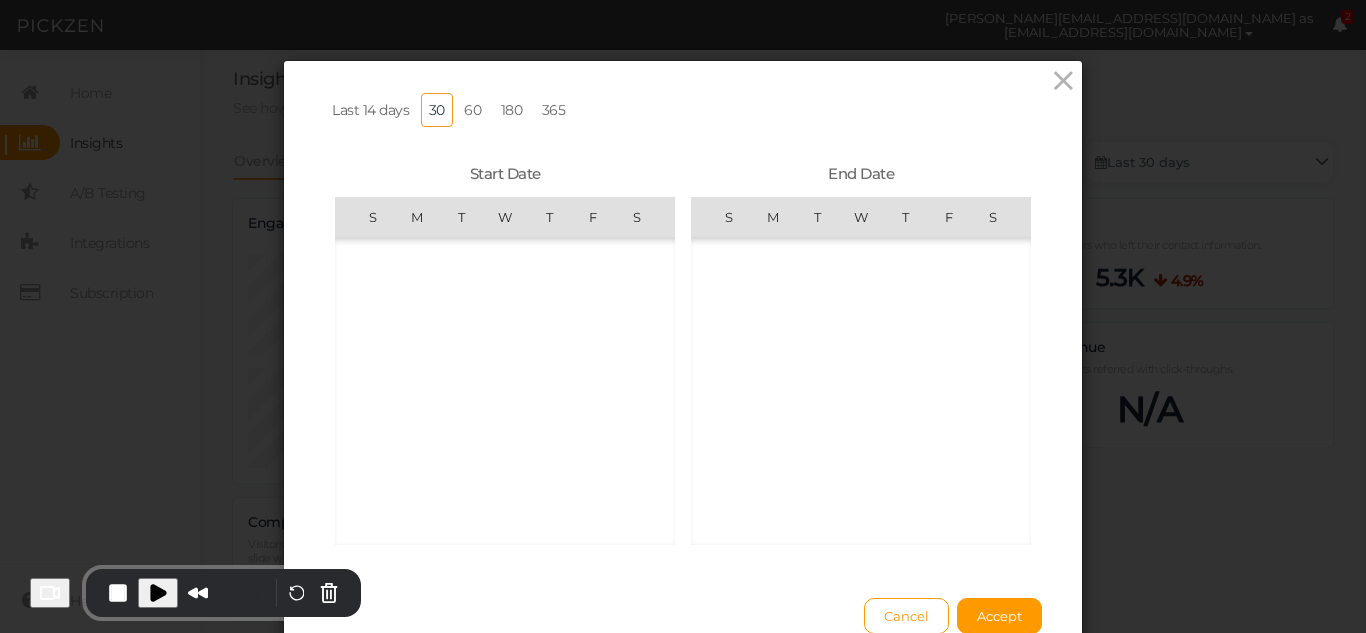 scroll, scrollTop: 462425, scrollLeft: 0, axis: vertical 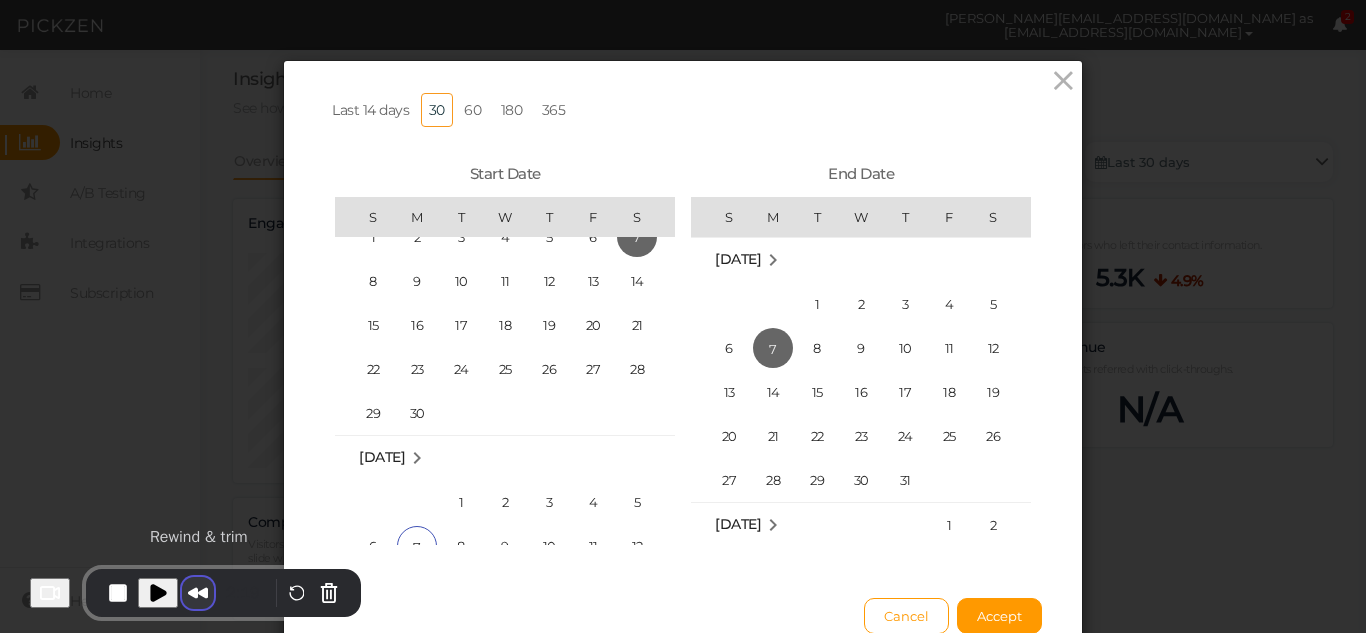 click at bounding box center (198, 593) 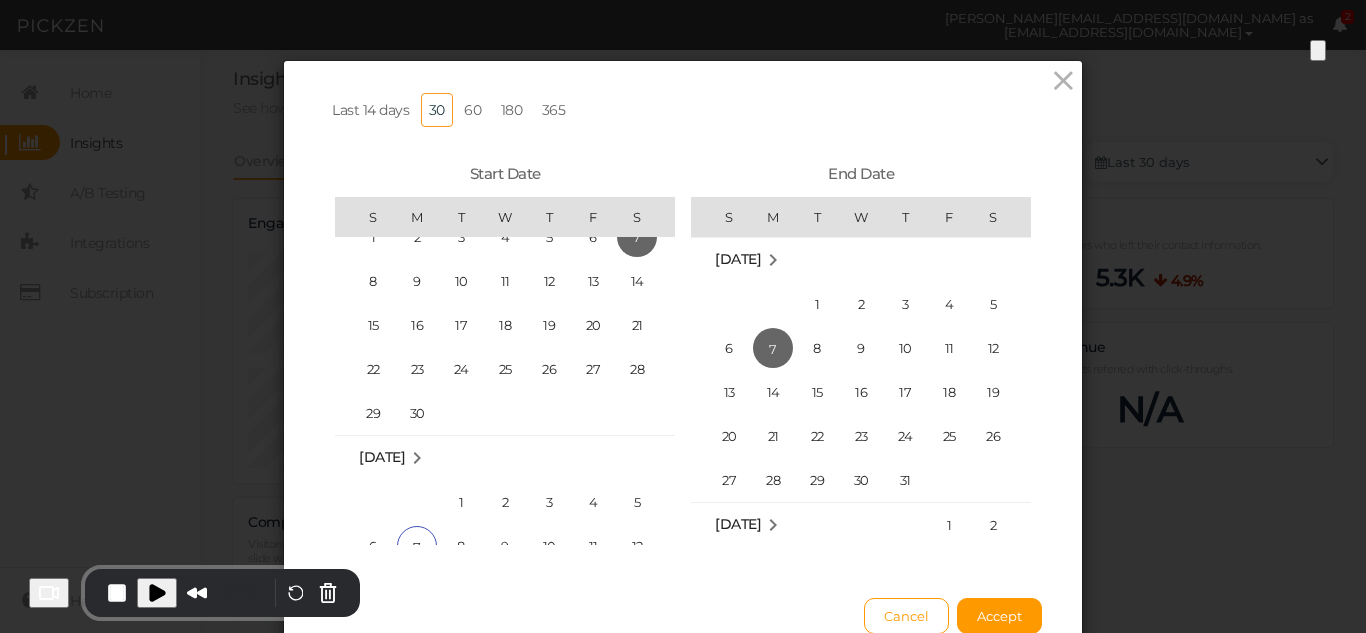 scroll, scrollTop: 106, scrollLeft: 0, axis: vertical 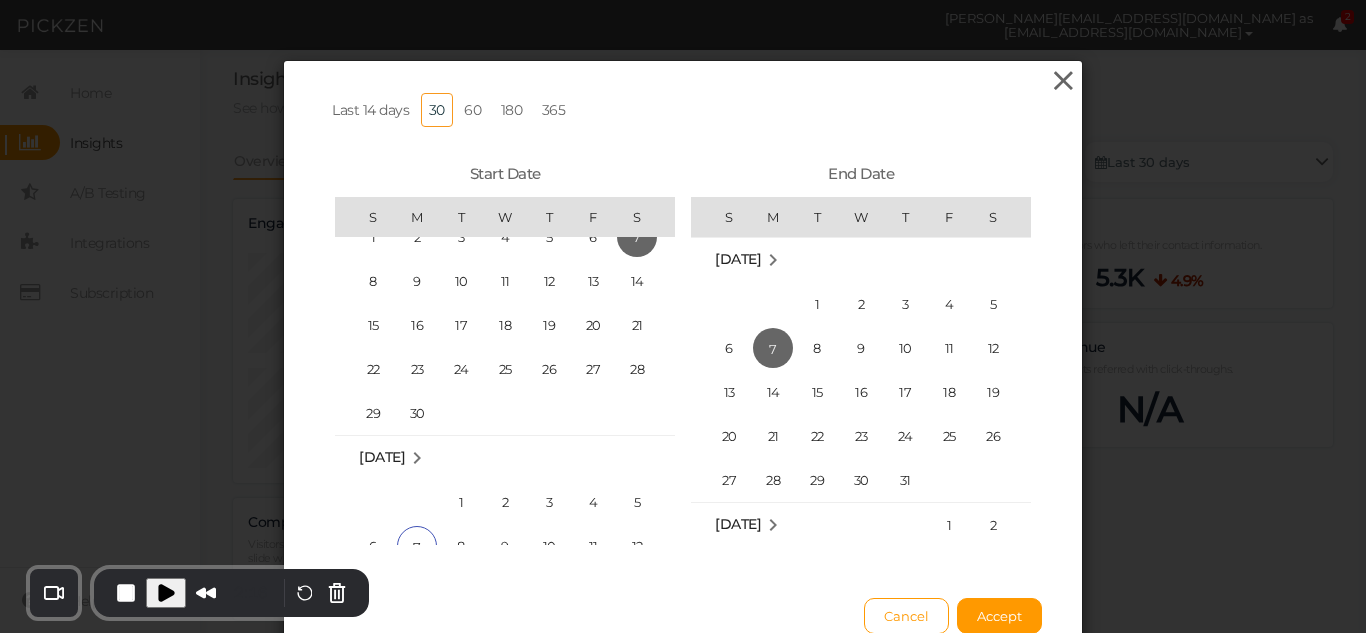 click at bounding box center [1063, 81] 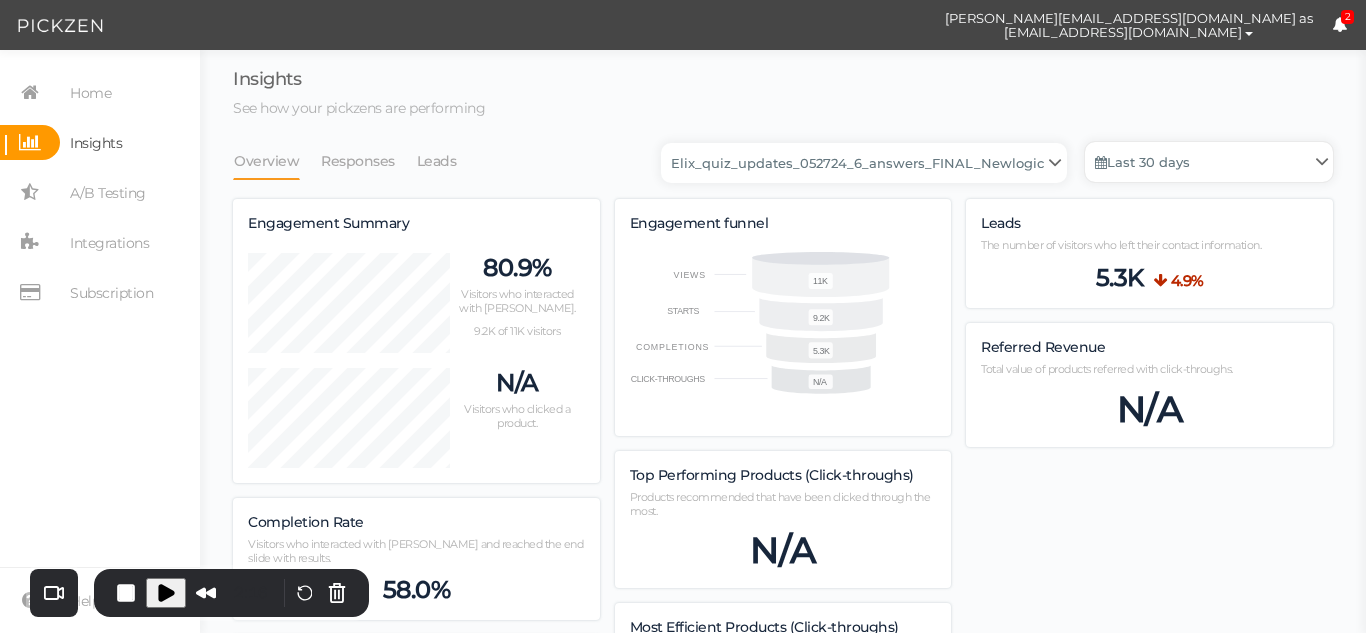 click on "Last 30 days" at bounding box center (1209, 162) 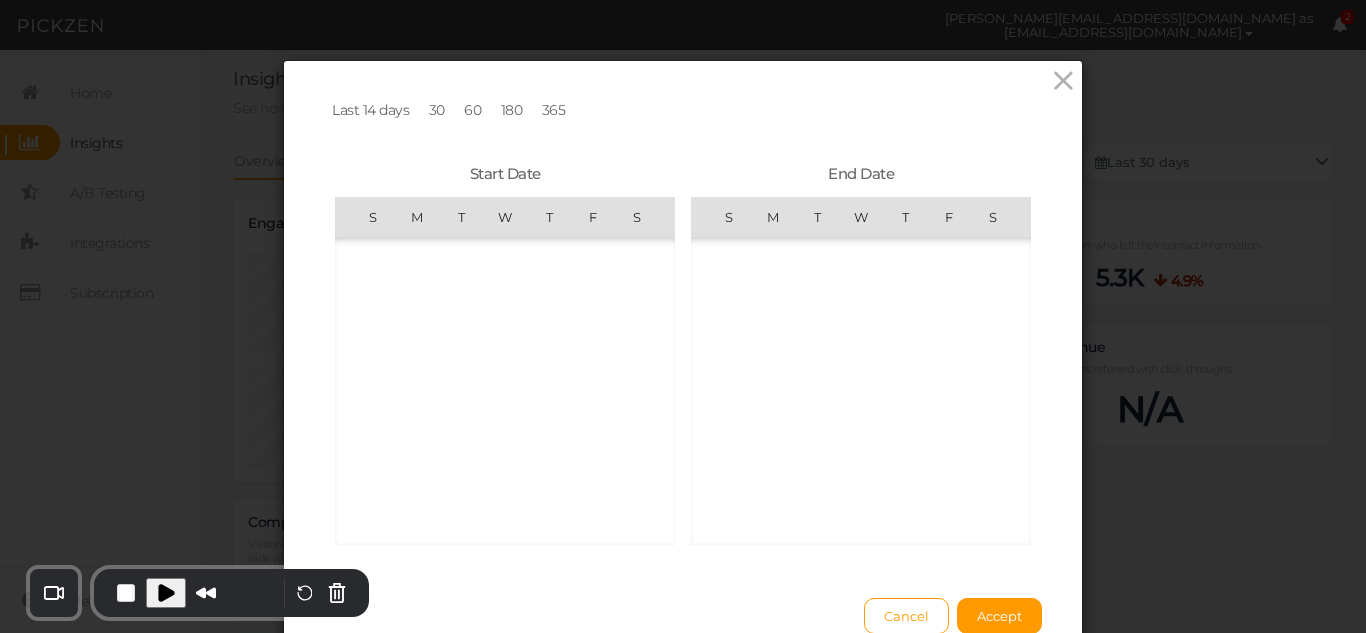 scroll, scrollTop: 462425, scrollLeft: 0, axis: vertical 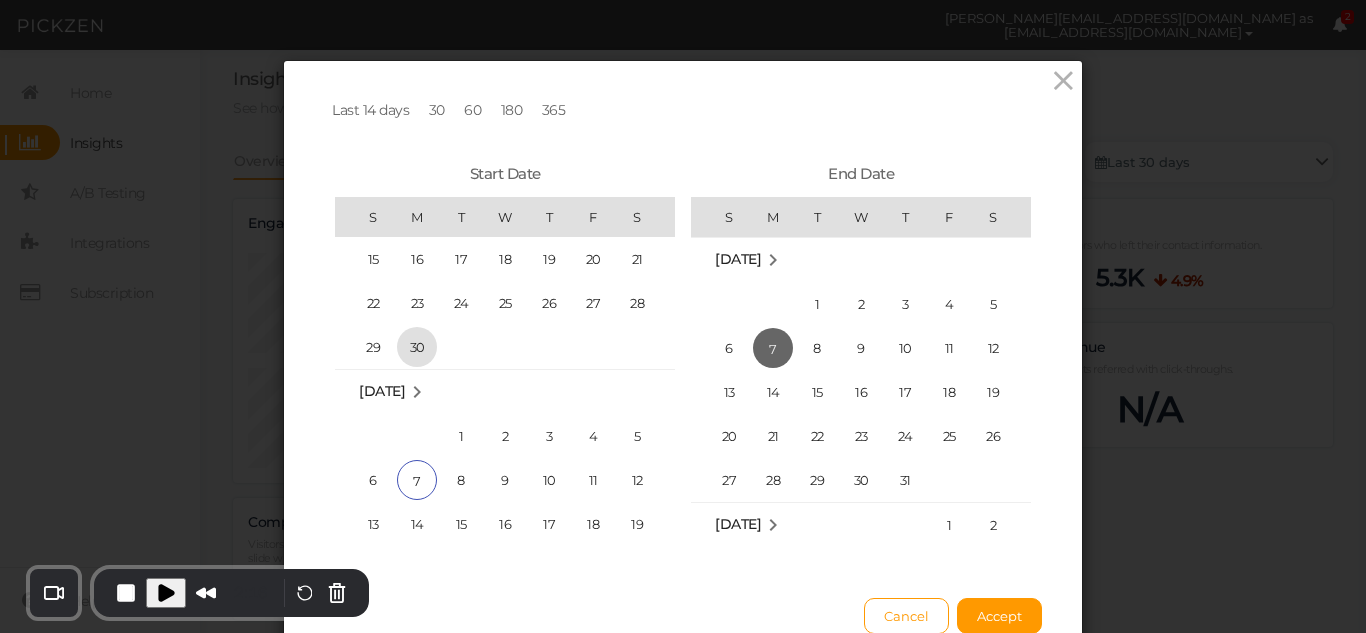click on "30" at bounding box center [417, 347] 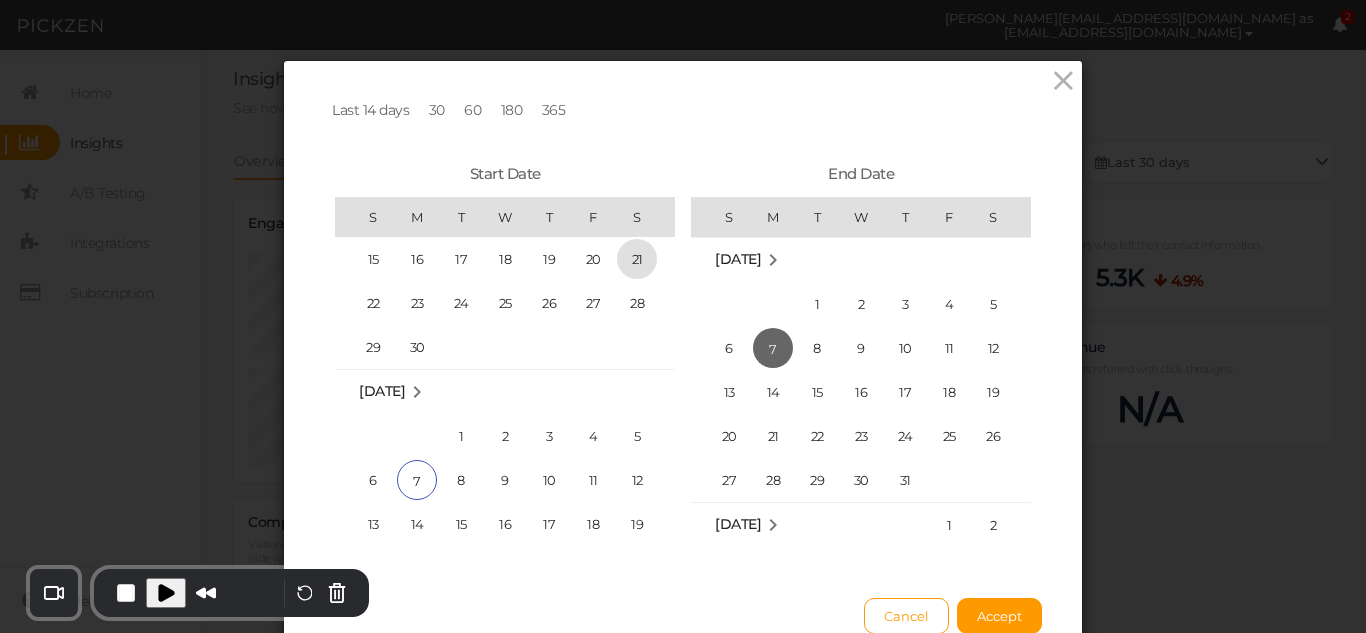 scroll, scrollTop: 462425, scrollLeft: 0, axis: vertical 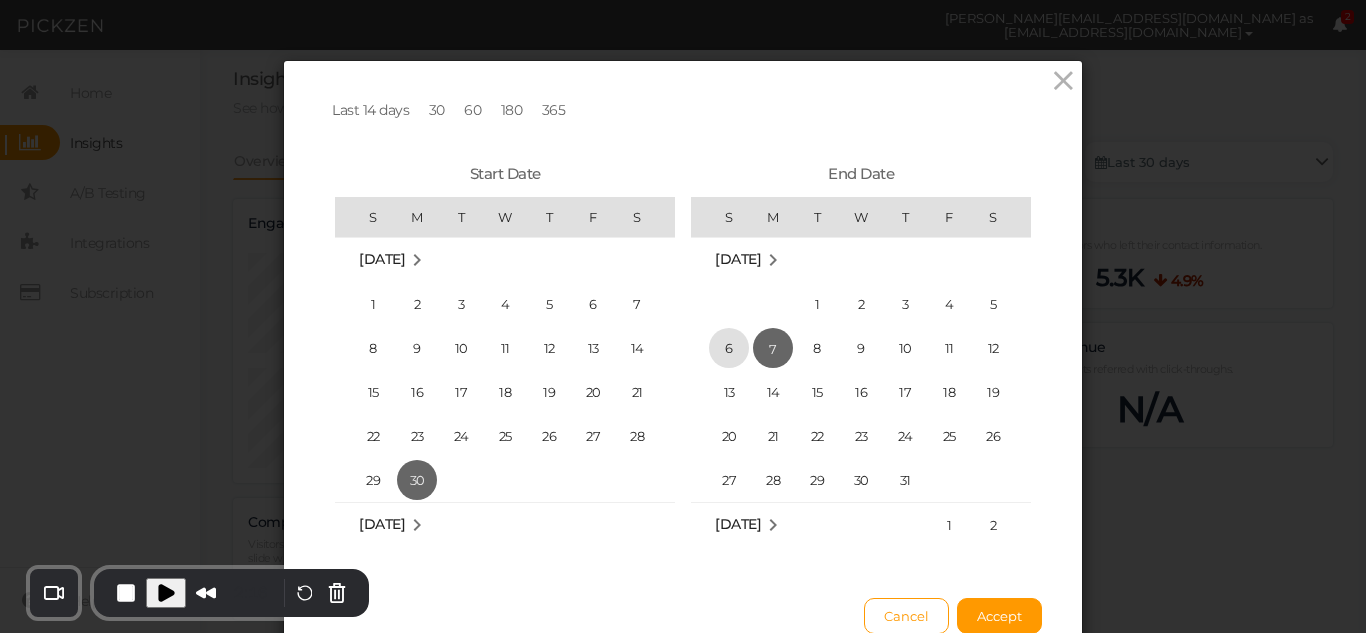 click on "6" at bounding box center [729, 348] 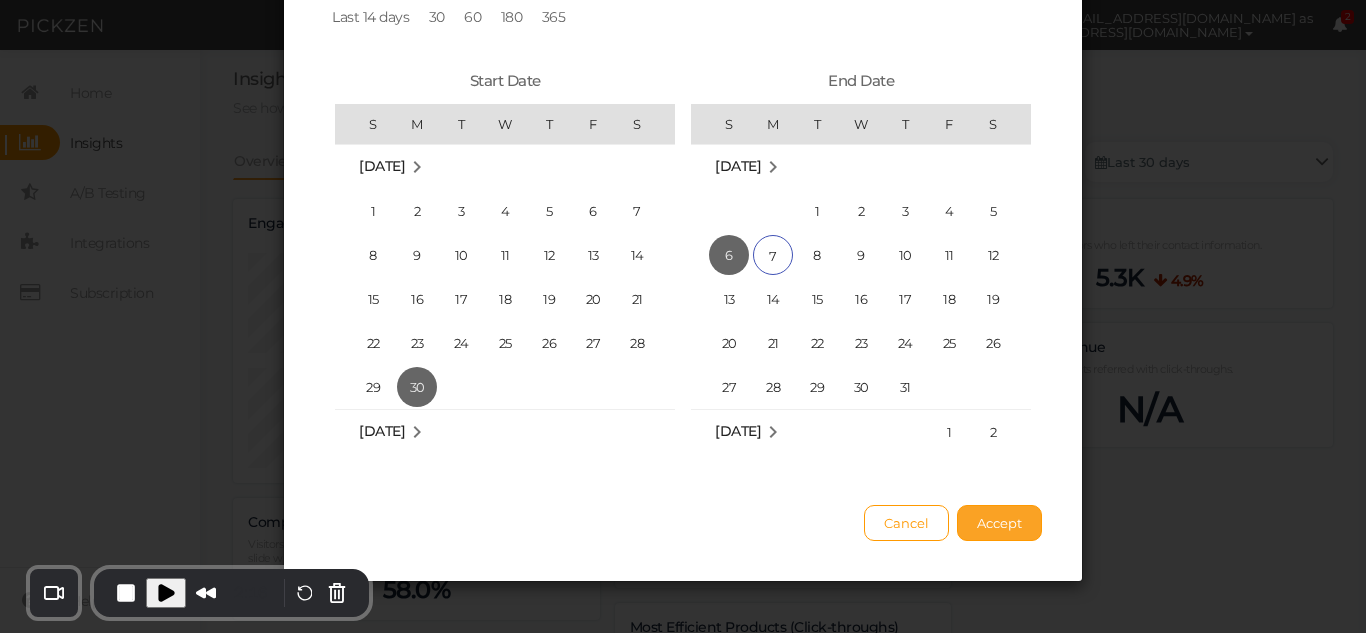 scroll, scrollTop: 100, scrollLeft: 0, axis: vertical 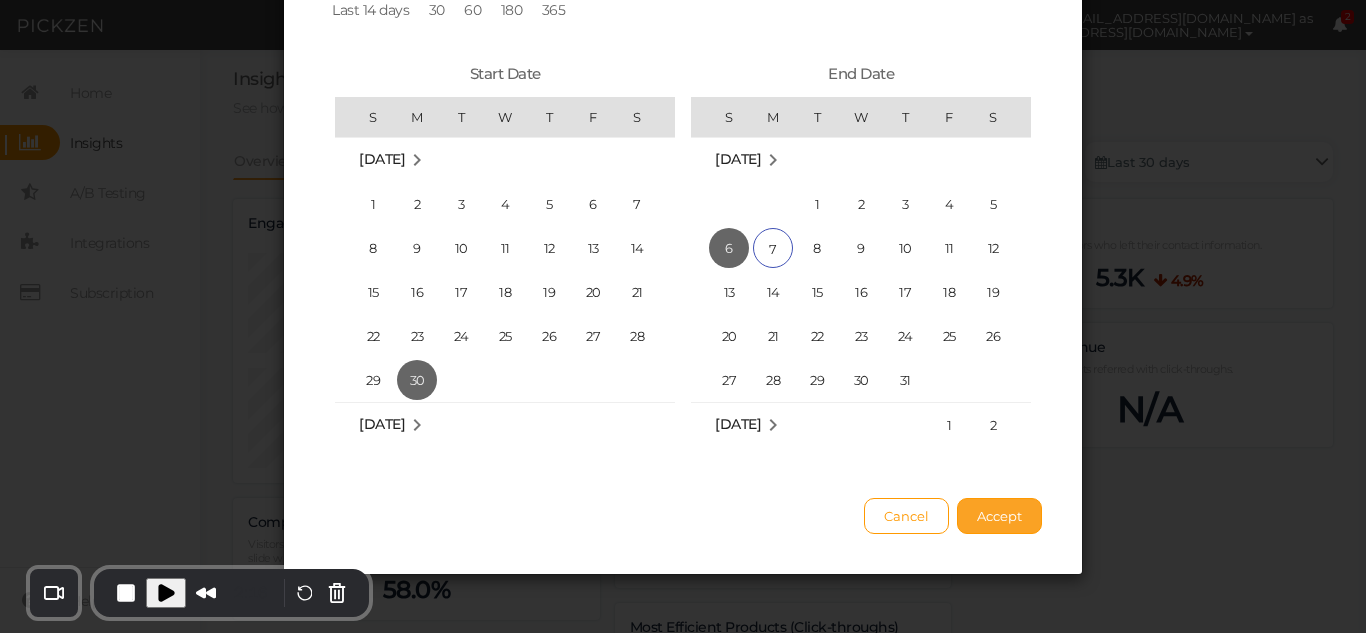 click on "Accept" at bounding box center [999, 516] 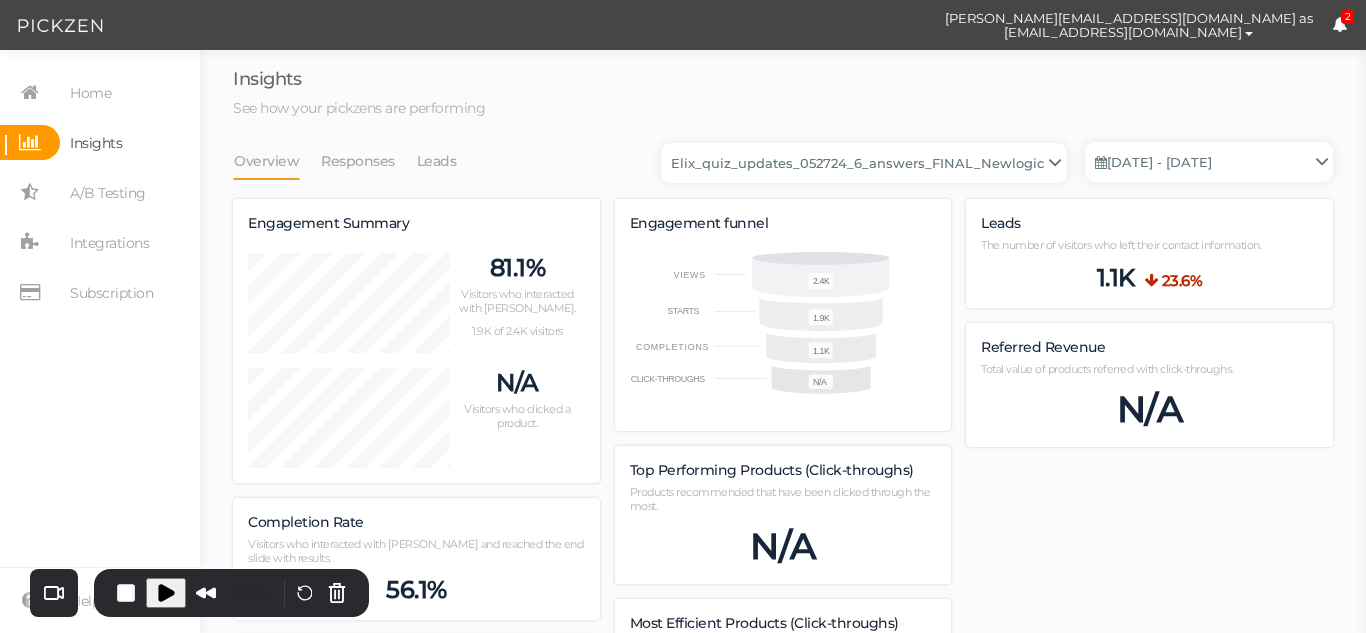 scroll, scrollTop: 997143, scrollLeft: 998900, axis: both 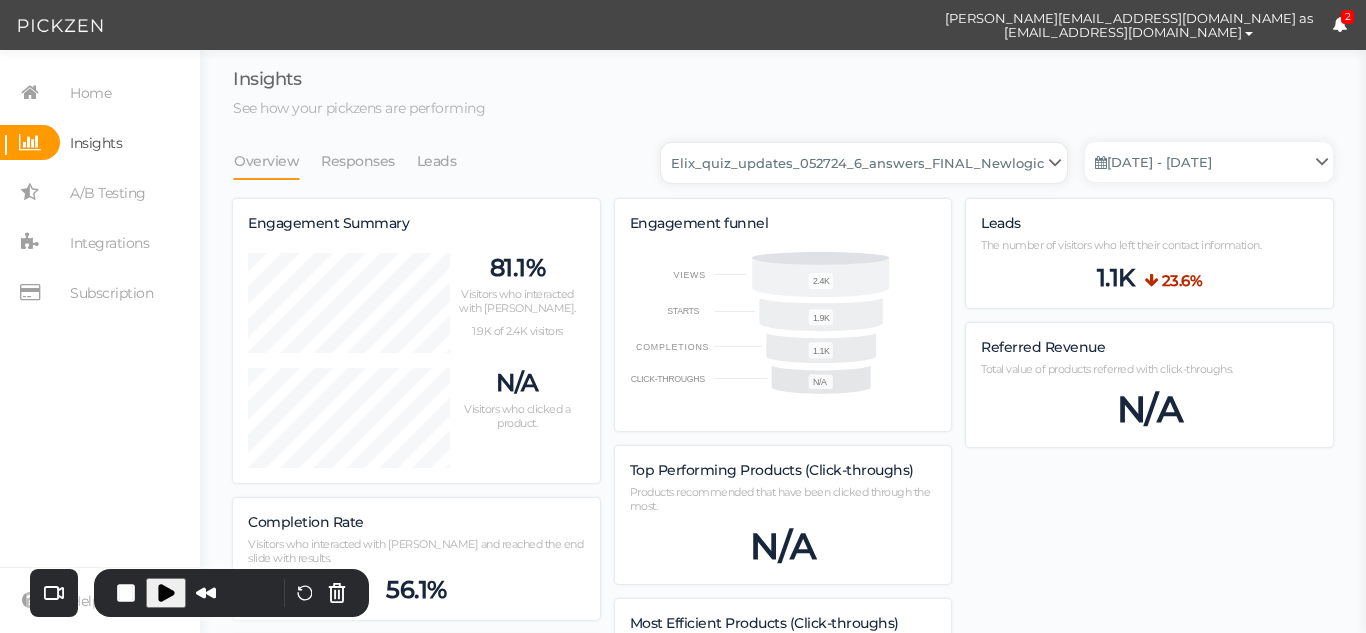 click on "Backup_2020010 backup_20200106 Elix Quiz PopUp Elix_quiz Elix_quiz [OLD] Elix_quiz_backup Elix_quiz_backup Elix_quiz_backup_06_09_22 Elix_quiz_backup_07_22 Elix_quiz_backup_08_24 Elix_quiz_backup_august_20 Elix_quiz_Backup_PZ Elix_quiz_backup_pz_09_02 Elix_quiz_copy Elix_quiz_copy Elix_quiz_copy Elix_quiz_copy Elix_quiz_copy Elix_quiz_copy Elix_quiz_copy [DATE] Elix_quiz_copy [DATE] Elix_quiz_copy CRO test DO NOT PUBLISH Elix_quiz_copy CRO test DO NOT PUBLISH_copy Elix_quiz_copy_ w research quesitons  Elix_quiz_copy_07_04_22 Elix_quiz_copy_10-27 Elix_quiz_copyScroll Elix_quiz_CRO test V2 DO NOT PUBLISH  Elix_quiz_new Elix_quiz_new_answers Elix_quiz_new_answers_BACKUP Elix_quiz_new_answers_copy Elix_quiz_new_backup Elix_quiz_new_edits_copy Elix_quiz_new_headline Elix_quiz_original version Elix_quiz_triplewhale_bear Elix_quiz_updates_051324 Elix_quiz_updates_051324_6_answers Elix_quiz_updates_051324_8_answers Elix_quiz_updates_052724_6_answers_FINAL Elix_quiz_updates_052724_6_answers_FINAL_copy Untitled" at bounding box center [864, 163] 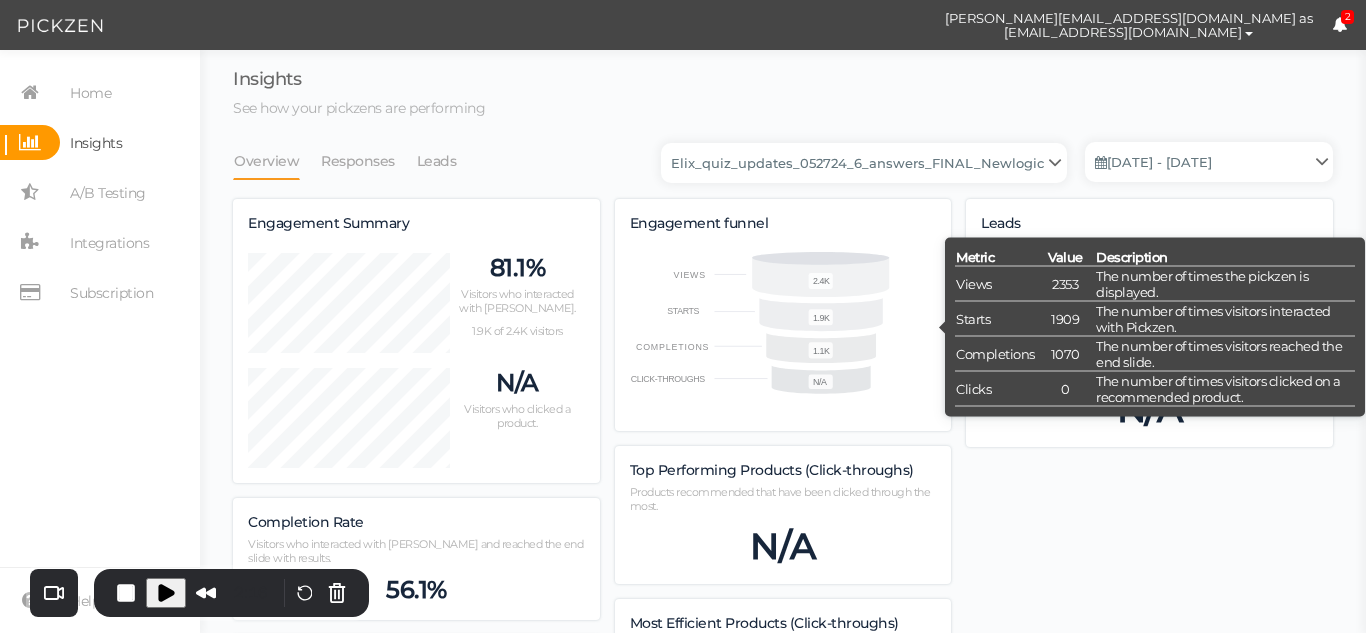 click on "2353" 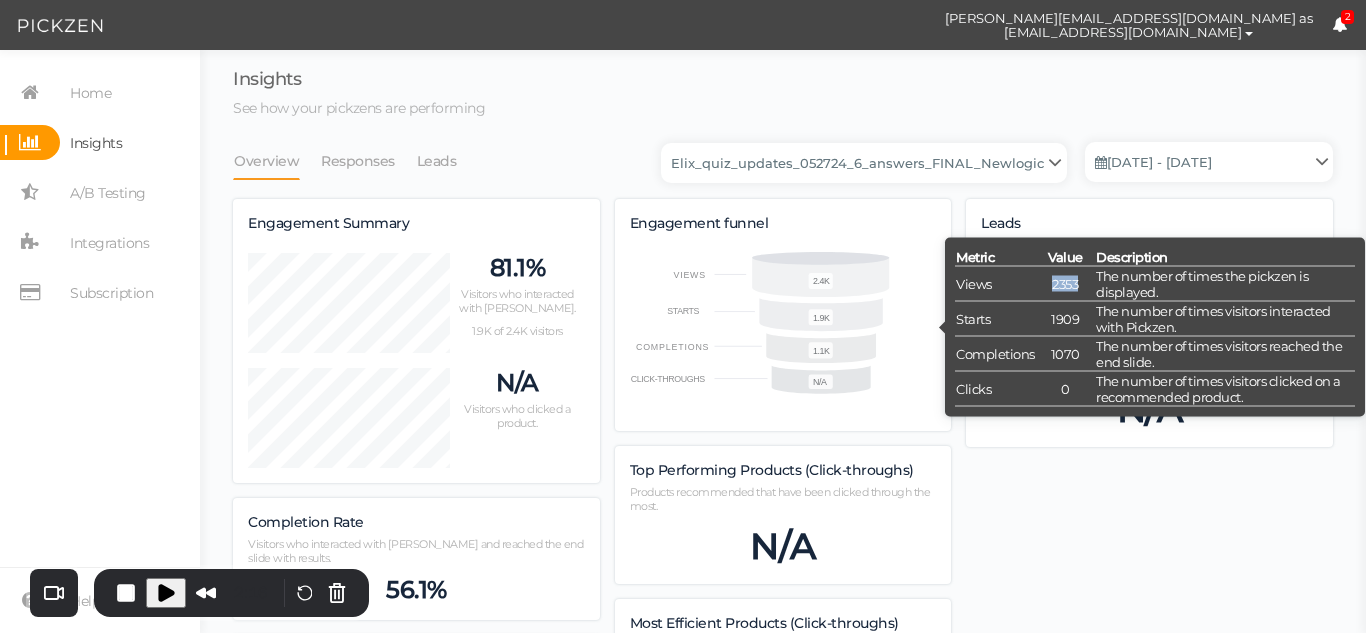 drag, startPoint x: 1070, startPoint y: 277, endPoint x: 1047, endPoint y: 282, distance: 23.537205 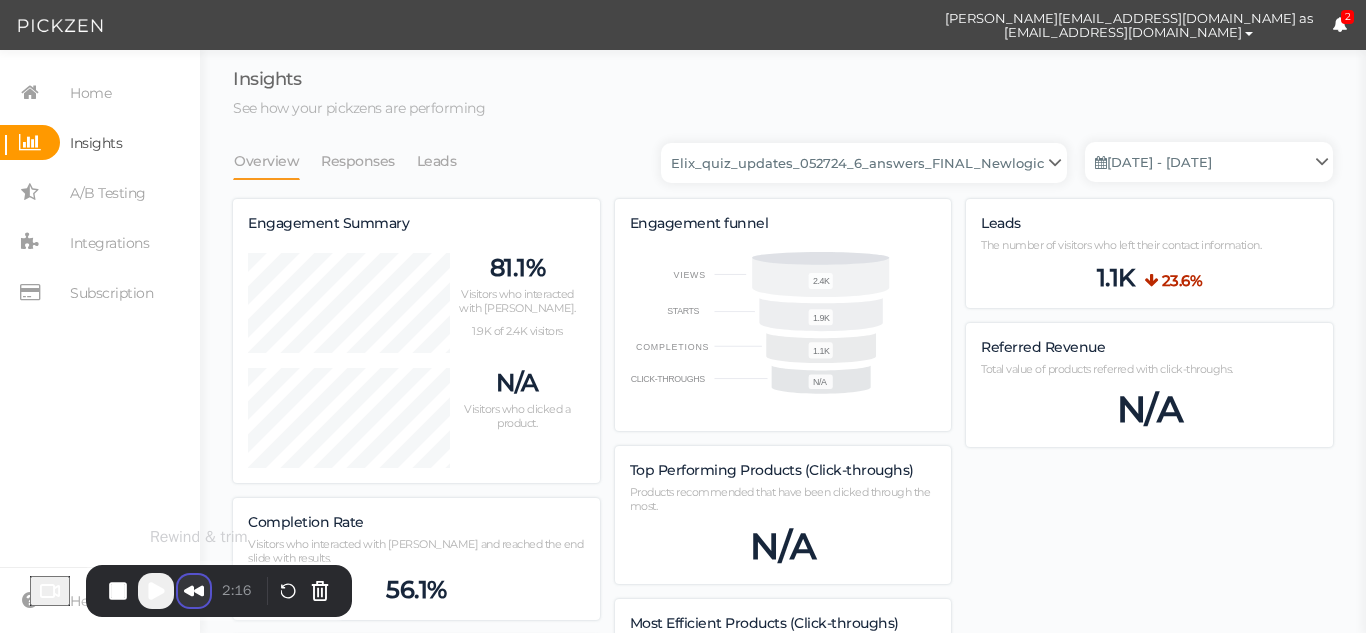 click at bounding box center [194, 591] 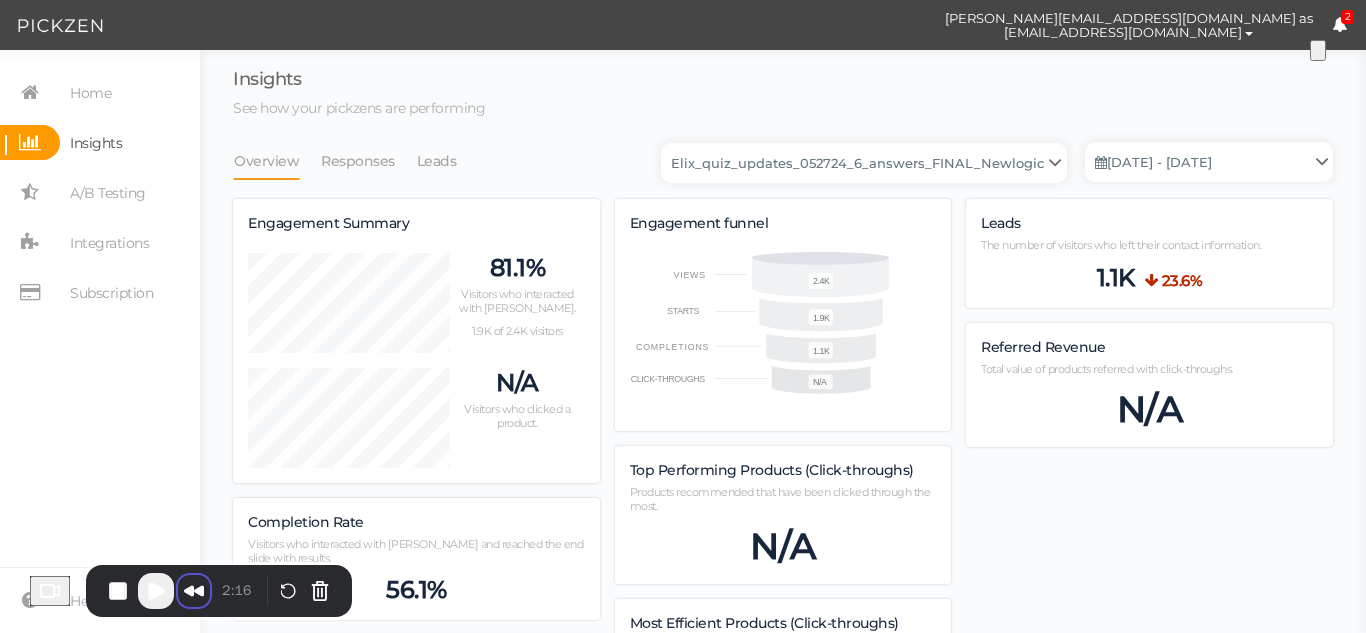 scroll, scrollTop: 106, scrollLeft: 0, axis: vertical 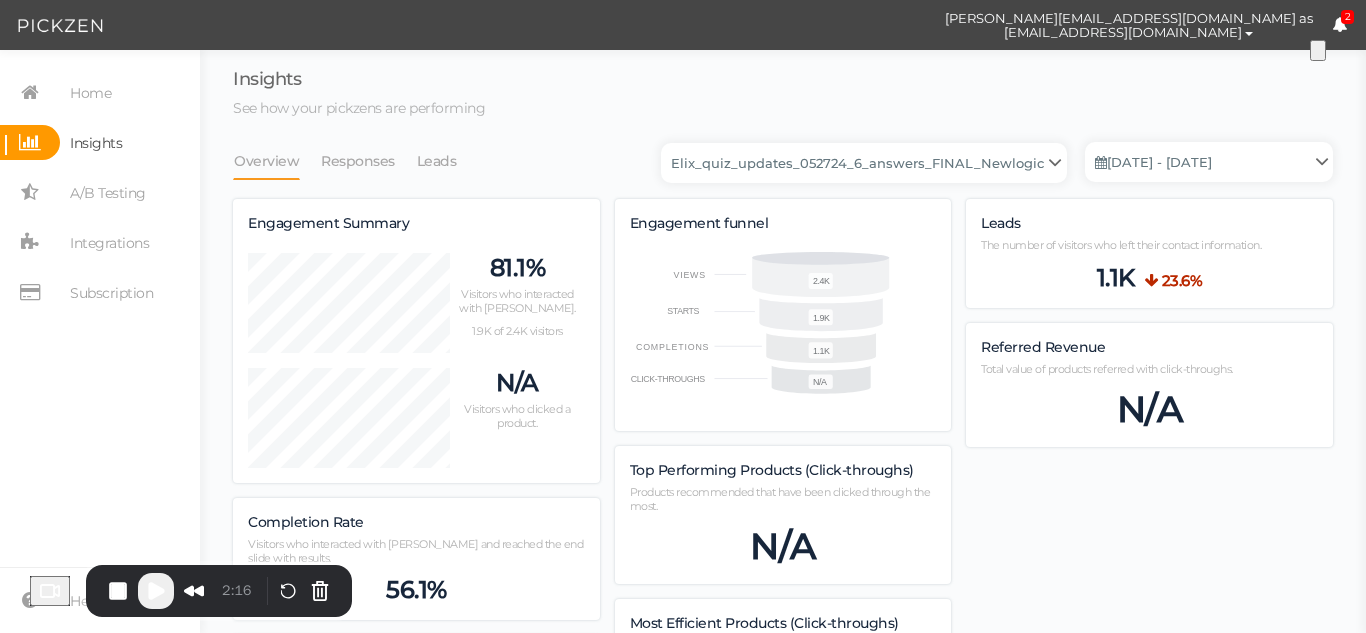click on "Upgrade   to trim mistakes as you record!" at bounding box center [683, 1664] 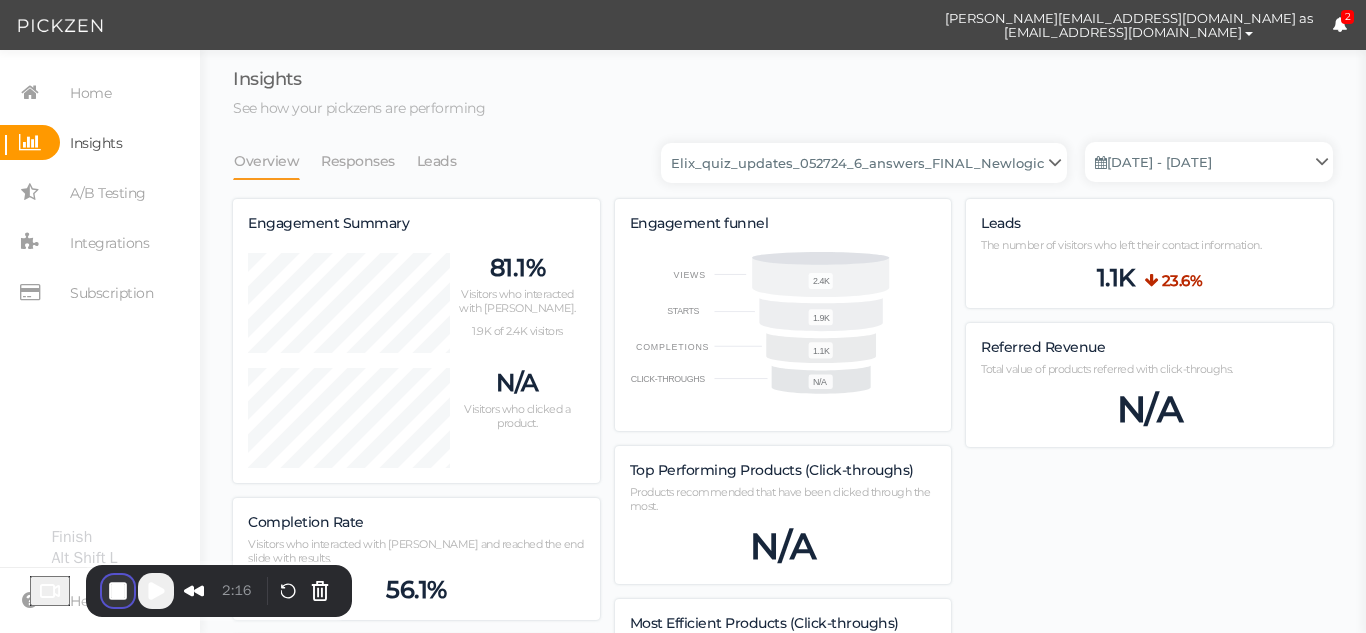 click at bounding box center (118, 591) 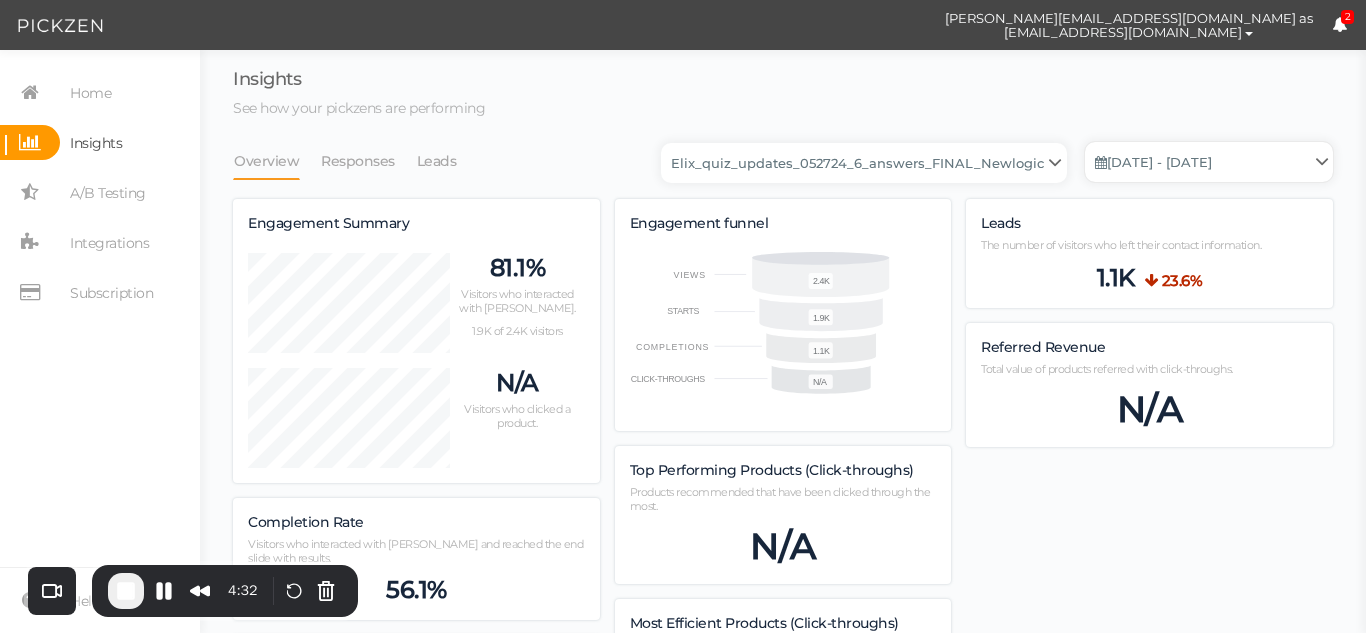 click on "[DATE] - [DATE]" at bounding box center (1209, 162) 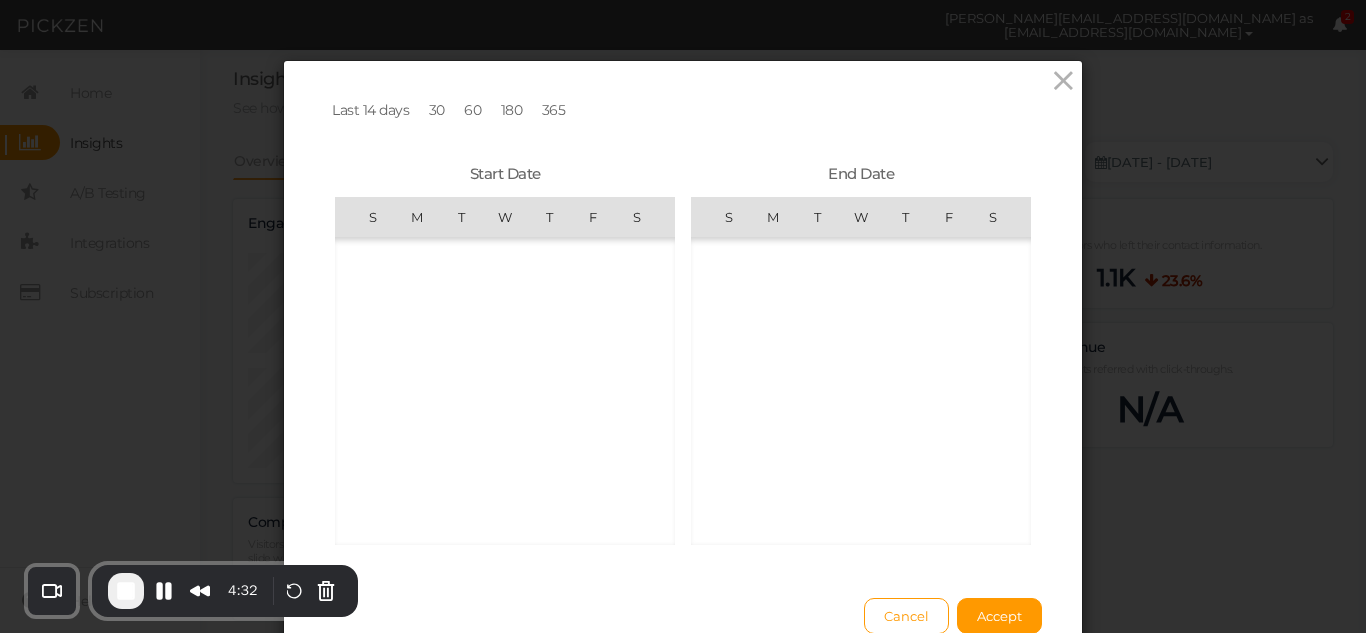 scroll, scrollTop: 462425, scrollLeft: 0, axis: vertical 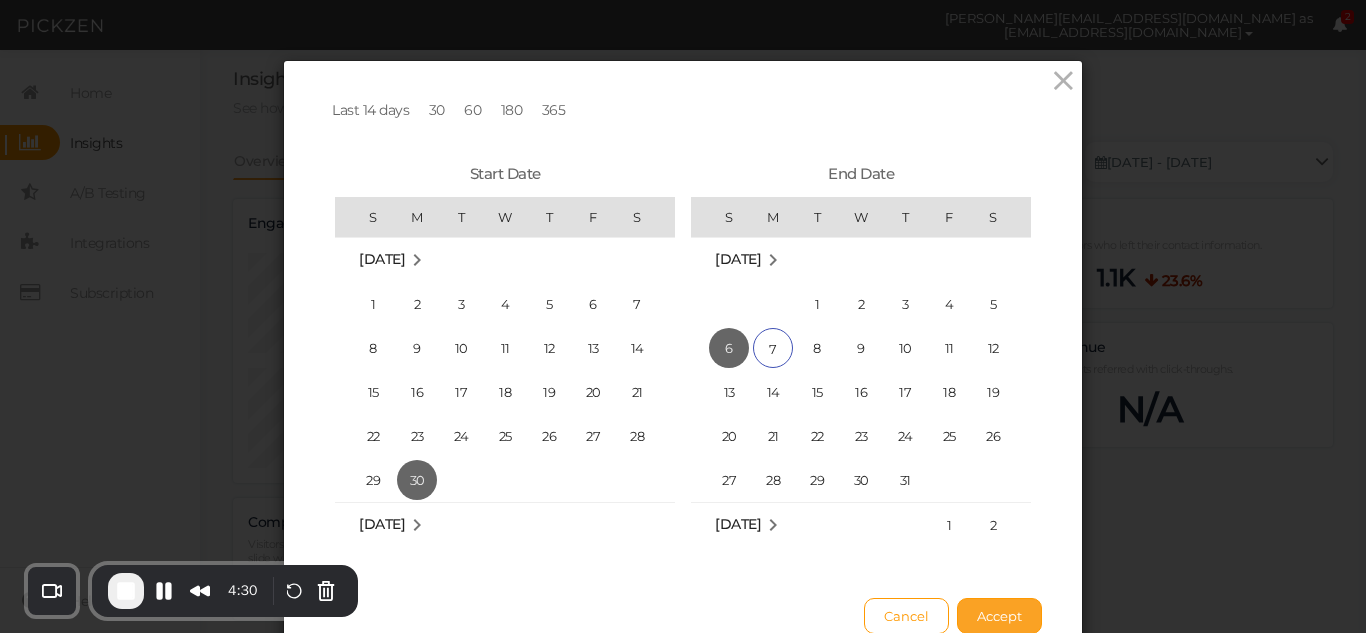 click on "Accept" at bounding box center [999, 616] 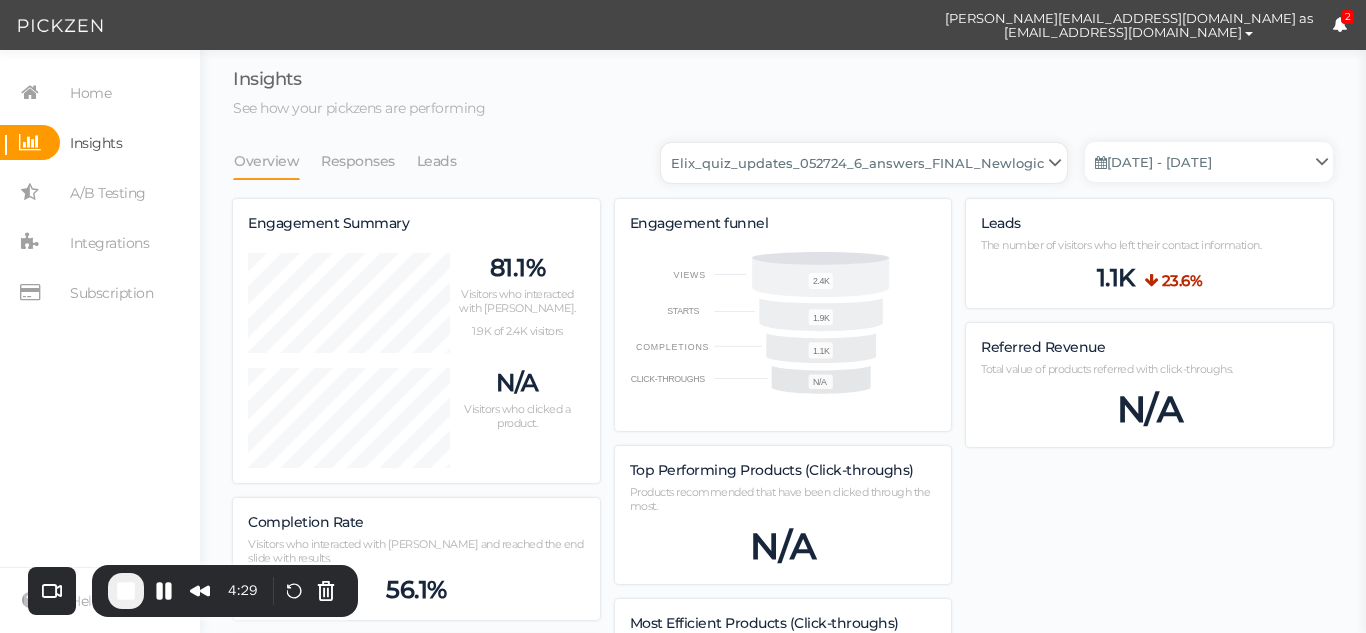 click on "Backup_2020010 backup_20200106 Elix Quiz PopUp Elix_quiz Elix_quiz [OLD] Elix_quiz_backup Elix_quiz_backup Elix_quiz_backup_06_09_22 Elix_quiz_backup_07_22 Elix_quiz_backup_08_24 Elix_quiz_backup_august_20 Elix_quiz_Backup_PZ Elix_quiz_backup_pz_09_02 Elix_quiz_copy Elix_quiz_copy Elix_quiz_copy Elix_quiz_copy Elix_quiz_copy Elix_quiz_copy Elix_quiz_copy [DATE] Elix_quiz_copy [DATE] Elix_quiz_copy CRO test DO NOT PUBLISH Elix_quiz_copy CRO test DO NOT PUBLISH_copy Elix_quiz_copy_ w research quesitons  Elix_quiz_copy_07_04_22 Elix_quiz_copy_10-27 Elix_quiz_copyScroll Elix_quiz_CRO test V2 DO NOT PUBLISH  Elix_quiz_new Elix_quiz_new_answers Elix_quiz_new_answers_BACKUP Elix_quiz_new_answers_copy Elix_quiz_new_backup Elix_quiz_new_edits_copy Elix_quiz_new_headline Elix_quiz_original version Elix_quiz_triplewhale_bear Elix_quiz_updates_051324 Elix_quiz_updates_051324_6_answers Elix_quiz_updates_051324_8_answers Elix_quiz_updates_052724_6_answers_FINAL Elix_quiz_updates_052724_6_answers_FINAL_copy Untitled" at bounding box center (864, 163) 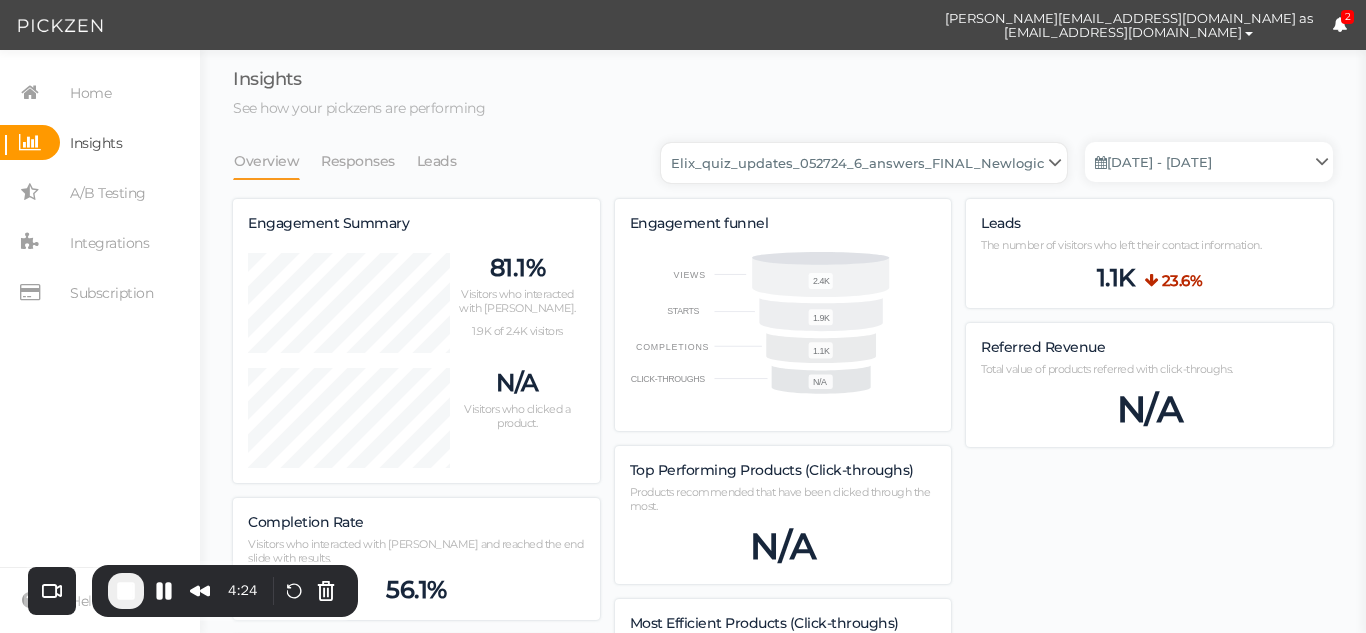 click on "Backup_2020010 backup_20200106 Elix Quiz PopUp Elix_quiz Elix_quiz [OLD] Elix_quiz_backup Elix_quiz_backup Elix_quiz_backup_06_09_22 Elix_quiz_backup_07_22 Elix_quiz_backup_08_24 Elix_quiz_backup_august_20 Elix_quiz_Backup_PZ Elix_quiz_backup_pz_09_02 Elix_quiz_copy Elix_quiz_copy Elix_quiz_copy Elix_quiz_copy Elix_quiz_copy Elix_quiz_copy Elix_quiz_copy [DATE] Elix_quiz_copy [DATE] Elix_quiz_copy CRO test DO NOT PUBLISH Elix_quiz_copy CRO test DO NOT PUBLISH_copy Elix_quiz_copy_ w research quesitons  Elix_quiz_copy_07_04_22 Elix_quiz_copy_10-27 Elix_quiz_copyScroll Elix_quiz_CRO test V2 DO NOT PUBLISH  Elix_quiz_new Elix_quiz_new_answers Elix_quiz_new_answers_BACKUP Elix_quiz_new_answers_copy Elix_quiz_new_backup Elix_quiz_new_edits_copy Elix_quiz_new_headline Elix_quiz_original version Elix_quiz_triplewhale_bear Elix_quiz_updates_051324 Elix_quiz_updates_051324_6_answers Elix_quiz_updates_051324_8_answers Elix_quiz_updates_052724_6_answers_FINAL Elix_quiz_updates_052724_6_answers_FINAL_copy Untitled" at bounding box center [864, 163] 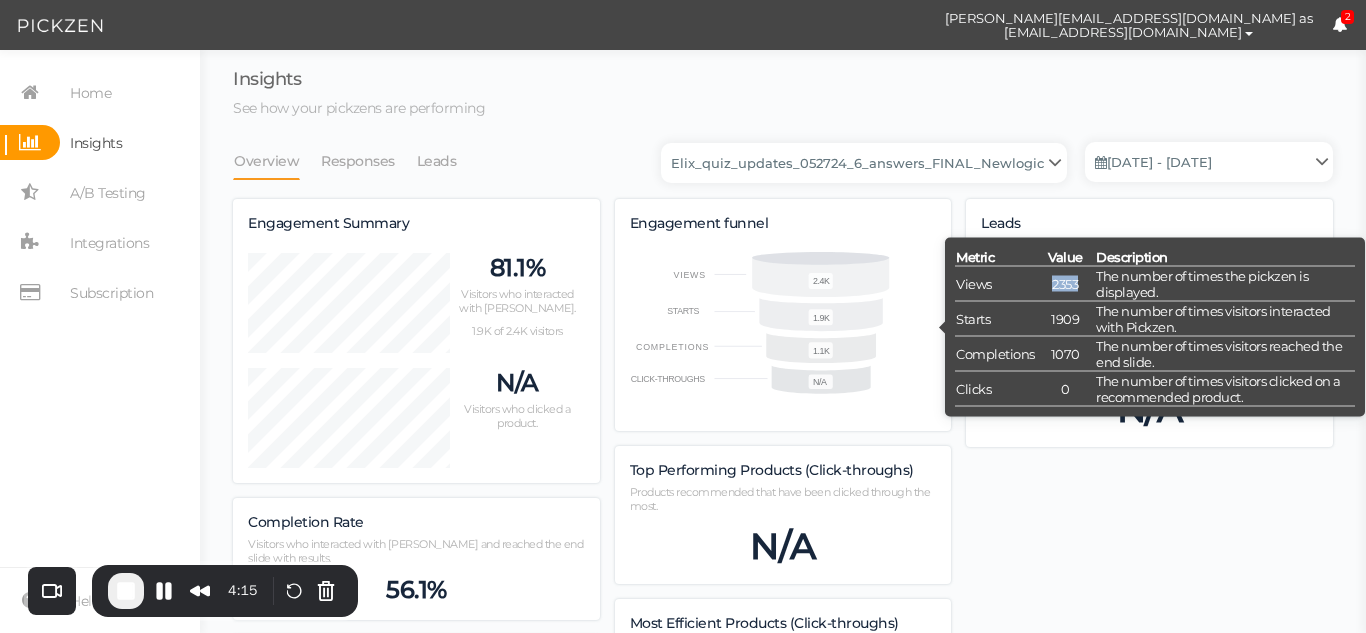 drag, startPoint x: 1070, startPoint y: 282, endPoint x: 1046, endPoint y: 282, distance: 24 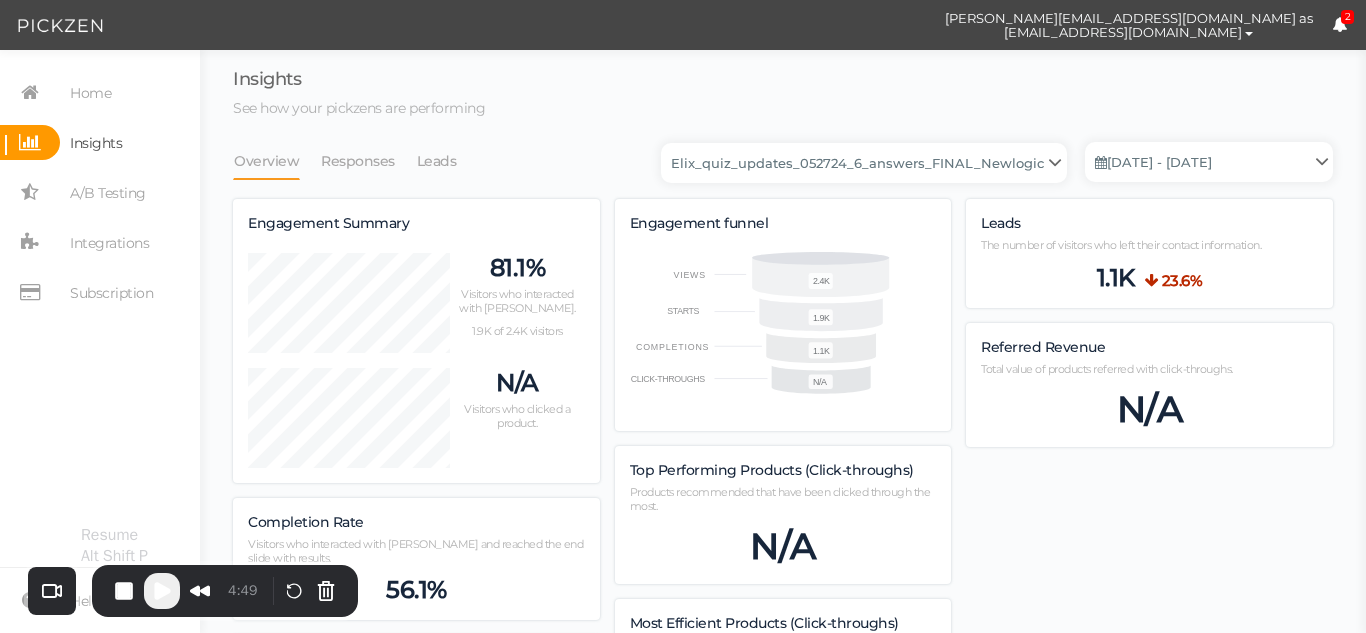 click at bounding box center (162, 591) 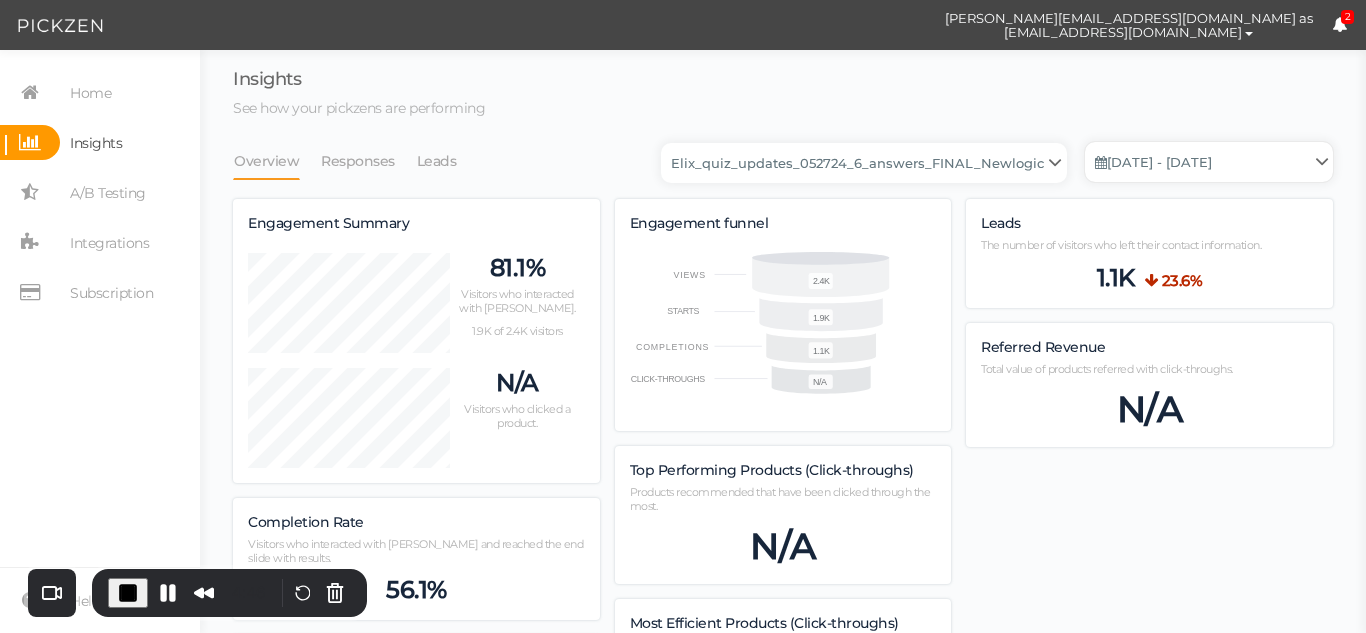 click on "[DATE] - [DATE]" at bounding box center [1209, 162] 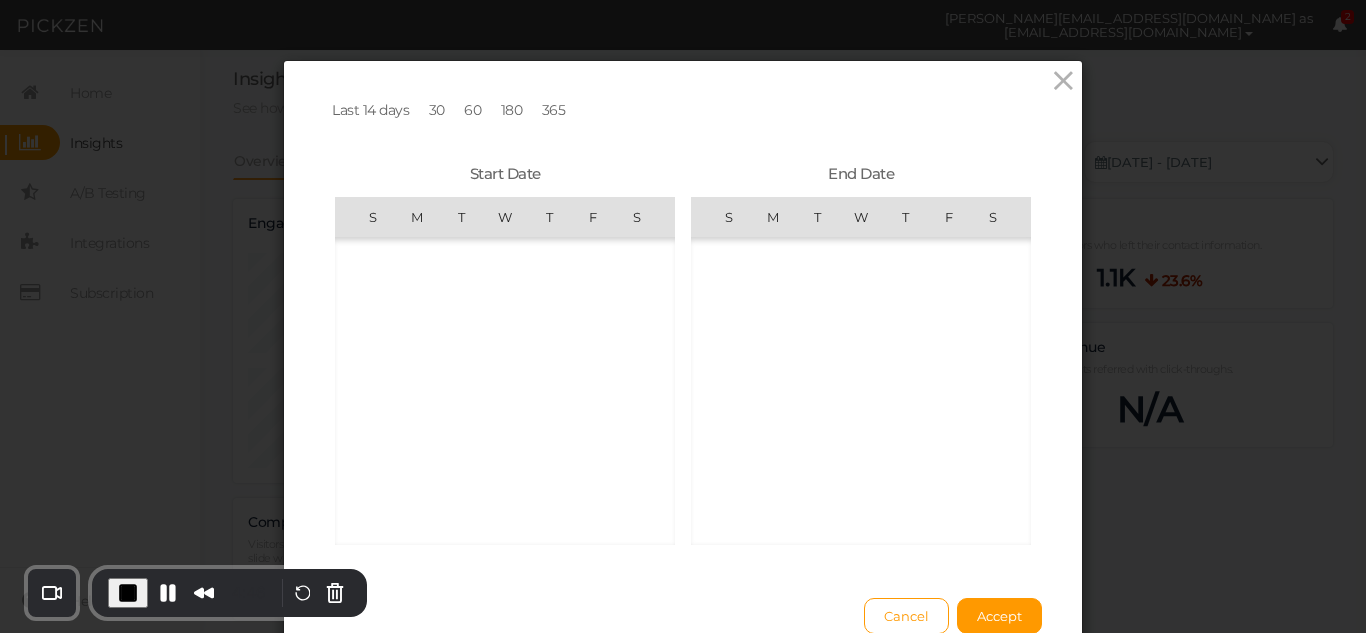 scroll, scrollTop: 462425, scrollLeft: 0, axis: vertical 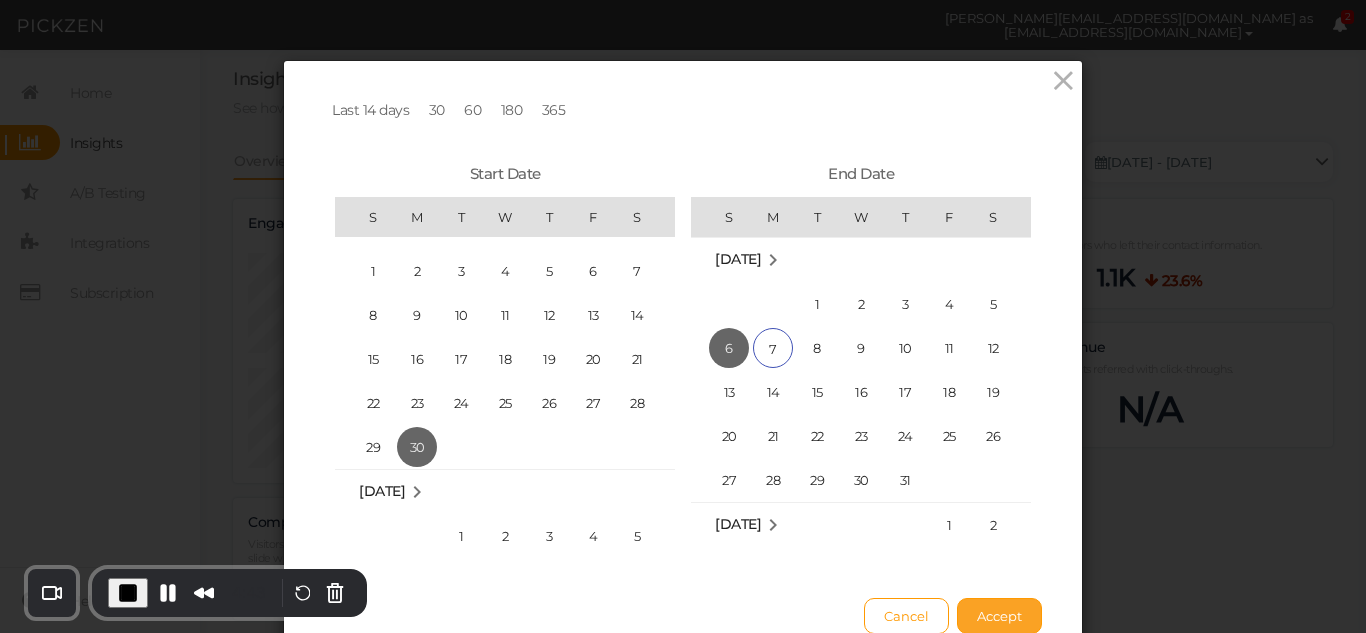 click on "Accept" at bounding box center (999, 616) 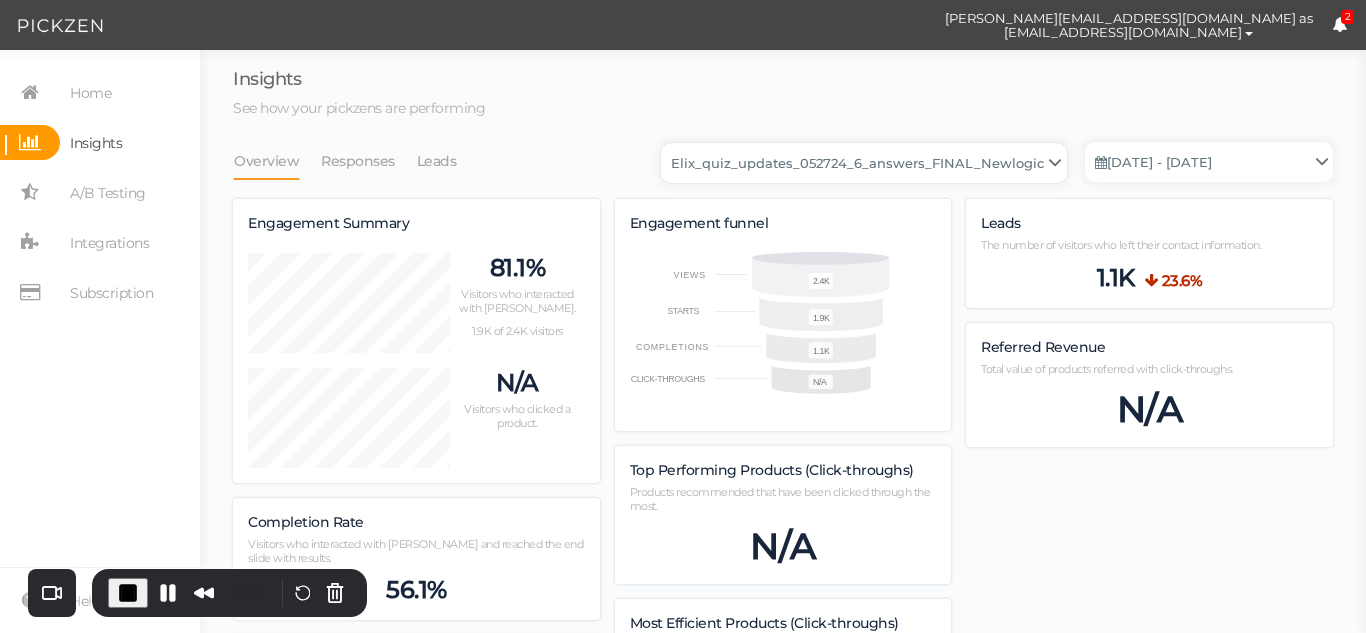 click on "Backup_2020010 backup_20200106 Elix Quiz PopUp Elix_quiz Elix_quiz [OLD] Elix_quiz_backup Elix_quiz_backup Elix_quiz_backup_06_09_22 Elix_quiz_backup_07_22 Elix_quiz_backup_08_24 Elix_quiz_backup_august_20 Elix_quiz_Backup_PZ Elix_quiz_backup_pz_09_02 Elix_quiz_copy Elix_quiz_copy Elix_quiz_copy Elix_quiz_copy Elix_quiz_copy Elix_quiz_copy Elix_quiz_copy [DATE] Elix_quiz_copy [DATE] Elix_quiz_copy CRO test DO NOT PUBLISH Elix_quiz_copy CRO test DO NOT PUBLISH_copy Elix_quiz_copy_ w research quesitons  Elix_quiz_copy_07_04_22 Elix_quiz_copy_10-27 Elix_quiz_copyScroll Elix_quiz_CRO test V2 DO NOT PUBLISH  Elix_quiz_new Elix_quiz_new_answers Elix_quiz_new_answers_BACKUP Elix_quiz_new_answers_copy Elix_quiz_new_backup Elix_quiz_new_edits_copy Elix_quiz_new_headline Elix_quiz_original version Elix_quiz_triplewhale_bear Elix_quiz_updates_051324 Elix_quiz_updates_051324_6_answers Elix_quiz_updates_051324_8_answers Elix_quiz_updates_052724_6_answers_FINAL Elix_quiz_updates_052724_6_answers_FINAL_copy Untitled" at bounding box center [864, 163] 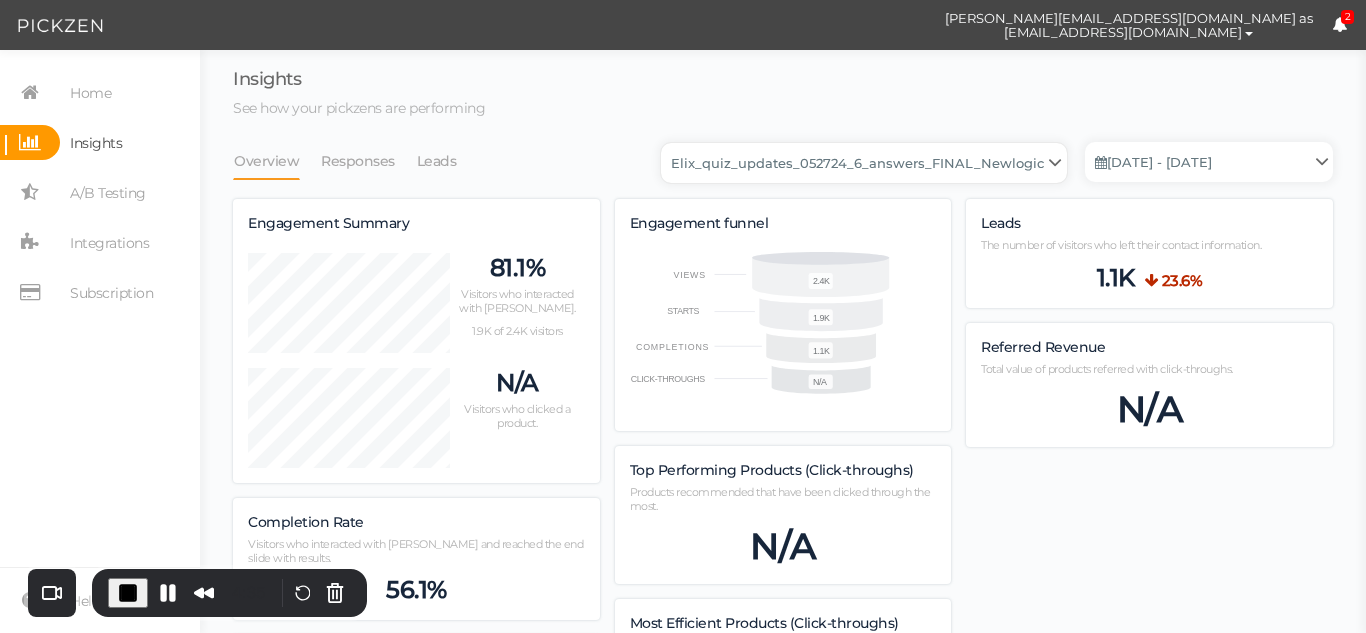 click on "Backup_2020010 backup_20200106 Elix Quiz PopUp Elix_quiz Elix_quiz [OLD] Elix_quiz_backup Elix_quiz_backup Elix_quiz_backup_06_09_22 Elix_quiz_backup_07_22 Elix_quiz_backup_08_24 Elix_quiz_backup_august_20 Elix_quiz_Backup_PZ Elix_quiz_backup_pz_09_02 Elix_quiz_copy Elix_quiz_copy Elix_quiz_copy Elix_quiz_copy Elix_quiz_copy Elix_quiz_copy Elix_quiz_copy [DATE] Elix_quiz_copy [DATE] Elix_quiz_copy CRO test DO NOT PUBLISH Elix_quiz_copy CRO test DO NOT PUBLISH_copy Elix_quiz_copy_ w research quesitons  Elix_quiz_copy_07_04_22 Elix_quiz_copy_10-27 Elix_quiz_copyScroll Elix_quiz_CRO test V2 DO NOT PUBLISH  Elix_quiz_new Elix_quiz_new_answers Elix_quiz_new_answers_BACKUP Elix_quiz_new_answers_copy Elix_quiz_new_backup Elix_quiz_new_edits_copy Elix_quiz_new_headline Elix_quiz_original version Elix_quiz_triplewhale_bear Elix_quiz_updates_051324 Elix_quiz_updates_051324_6_answers Elix_quiz_updates_051324_8_answers Elix_quiz_updates_052724_6_answers_FINAL Elix_quiz_updates_052724_6_answers_FINAL_copy Untitled" at bounding box center (864, 163) 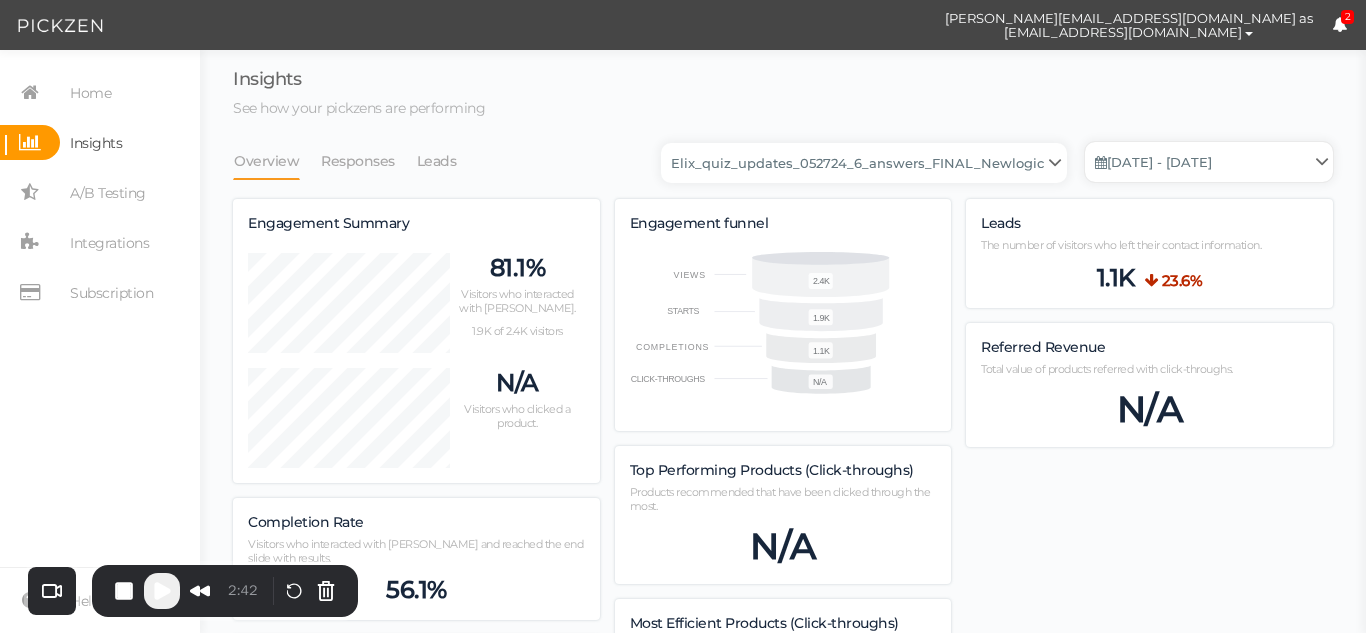 click on "[DATE] - [DATE]" at bounding box center [1209, 162] 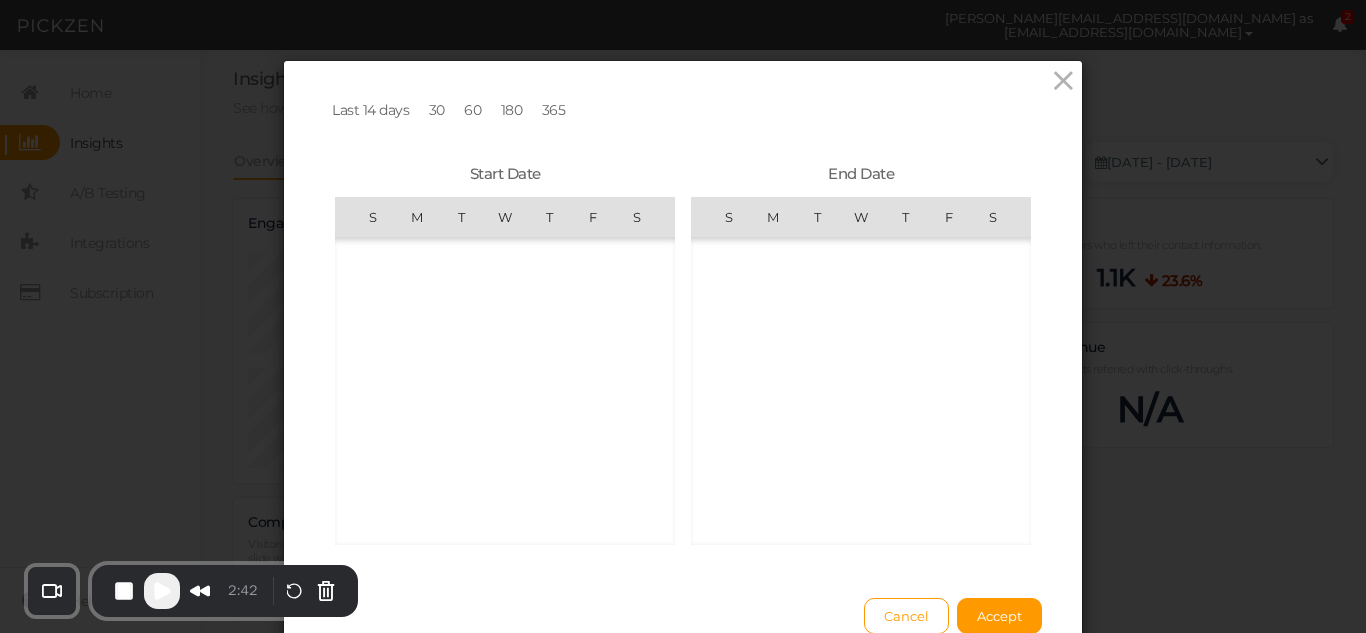 scroll, scrollTop: 462425, scrollLeft: 0, axis: vertical 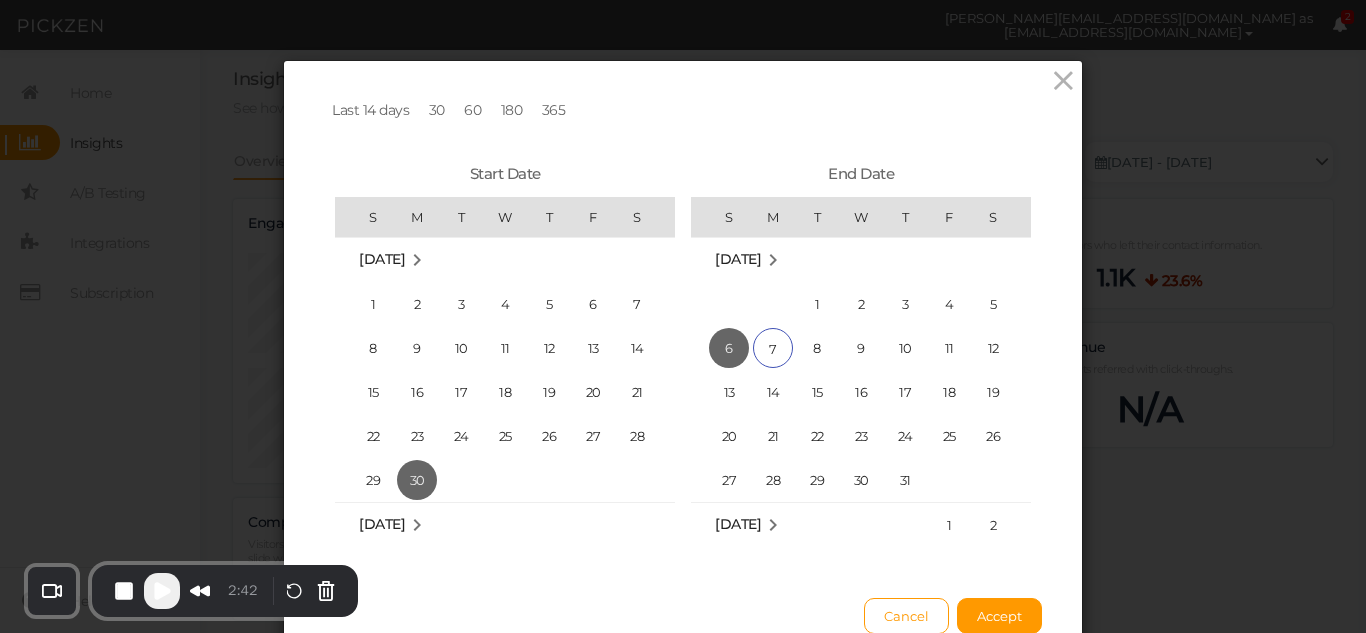 click on "Last 14 days   30   60   180   365                 Start Date      S M T W T F S [DATE] 1 2 3 4 5 6 7 8 9 10 11 12 13 14 15 16 17 18 19 20 21 22 23 24 25 26 27 28 29 30 31 [DATE] 1 2 3 4 5 6 7 8 9 10 11 12 13 14 15 16 17 18 19 20 21 22 23 24 25 26 27 28 29 [DATE] 1 2 3 4 5 6 7 8 9 10 11 12 13 14 15 16 17 18 19 20 21 22 23 24 25 26 27 28 29 30 31 [DATE] 1 2 3 4 5 6 7 8 9 10 11 12 13 14 15 16 17 18 19 20 21 22 23 24 25 26 27 28 29 [DATE] 1 2 3 4 5 6 7 8 9 10 11 12 13 14 15 16 17 18 19 20 21 22 23 24 25 26 27 28 29 30 [DATE] 1 2 3 4 5 6 7 8 9 10 11 12 13 14 15 16 17 18 19 20 21 22 23 24 25 26 27 28 29 30 31               End Date      S M T W T F S [DATE] 1 2 3 4 5 6 7 8 9 10 11 12 13 14 15 16 17 18 19 20 21 22 23 24 25 26 27 28 29 [DATE] 1 2 3 4 5 6 7 8 9 10 11 12 13 14 15 16 17 18 19 20 21 22 23 24 25 26 27 28 29 30 31 [DATE] 1 2 3 4 5 6 7 8 9 10 11 12 13 14 15 16 17 18 19 20 21 22 23 24 25 26 27 28 29 [DATE] 1 2 3 4 5 6 7 8 9 10 11 12 13 14 15 16 17 18 19 20 21" at bounding box center [683, 316] 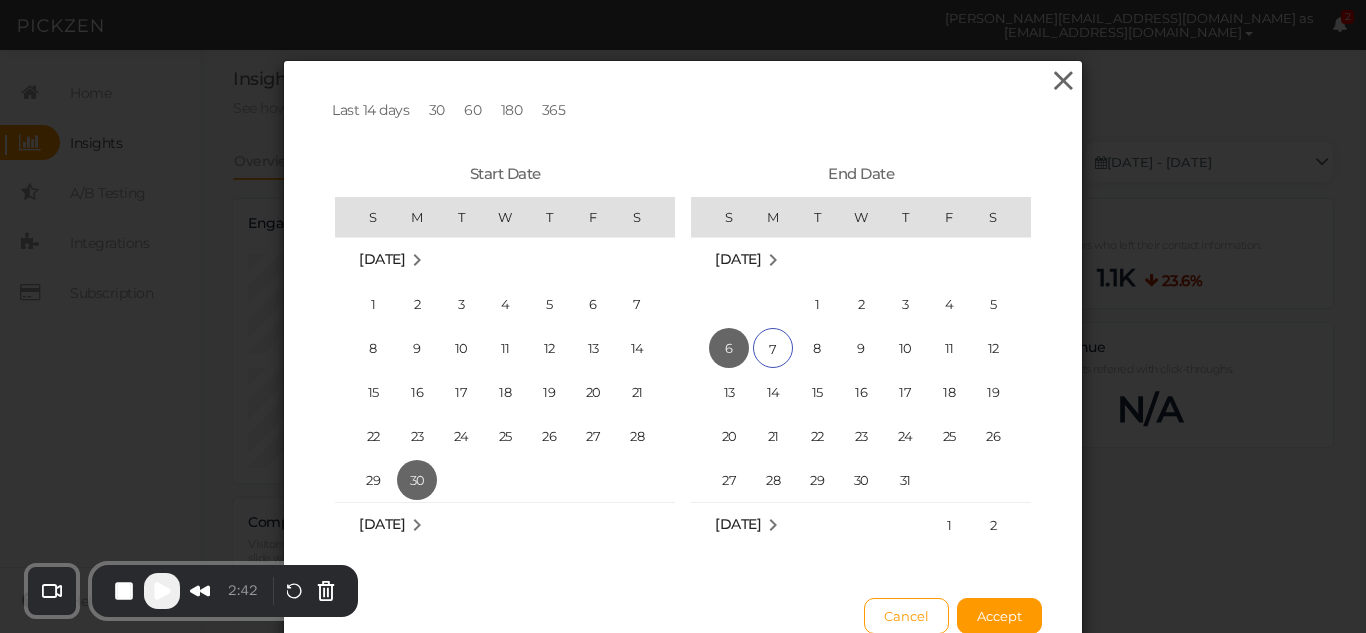 click at bounding box center (1063, 81) 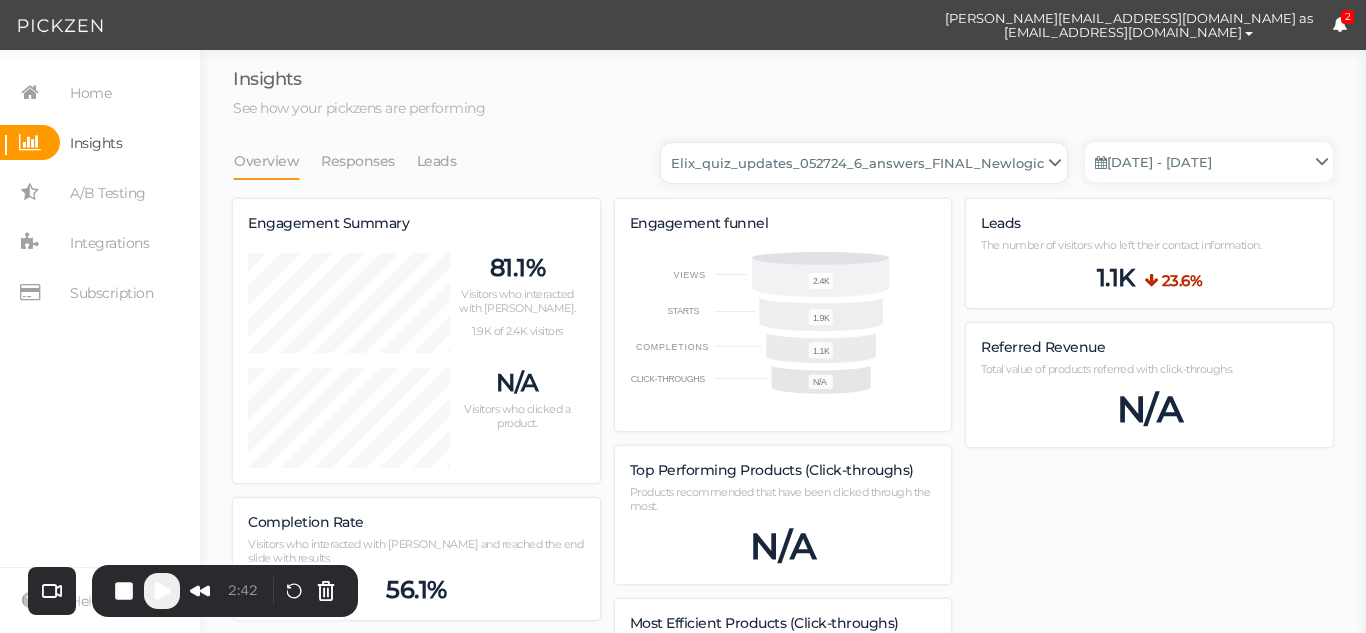 click on "Backup_2020010 backup_20200106 Elix Quiz PopUp Elix_quiz Elix_quiz [OLD] Elix_quiz_backup Elix_quiz_backup Elix_quiz_backup_06_09_22 Elix_quiz_backup_07_22 Elix_quiz_backup_08_24 Elix_quiz_backup_august_20 Elix_quiz_Backup_PZ Elix_quiz_backup_pz_09_02 Elix_quiz_copy Elix_quiz_copy Elix_quiz_copy Elix_quiz_copy Elix_quiz_copy Elix_quiz_copy Elix_quiz_copy [DATE] Elix_quiz_copy [DATE] Elix_quiz_copy CRO test DO NOT PUBLISH Elix_quiz_copy CRO test DO NOT PUBLISH_copy Elix_quiz_copy_ w research quesitons  Elix_quiz_copy_07_04_22 Elix_quiz_copy_10-27 Elix_quiz_copyScroll Elix_quiz_CRO test V2 DO NOT PUBLISH  Elix_quiz_new Elix_quiz_new_answers Elix_quiz_new_answers_BACKUP Elix_quiz_new_answers_copy Elix_quiz_new_backup Elix_quiz_new_edits_copy Elix_quiz_new_headline Elix_quiz_original version Elix_quiz_triplewhale_bear Elix_quiz_updates_051324 Elix_quiz_updates_051324_6_answers Elix_quiz_updates_051324_8_answers Elix_quiz_updates_052724_6_answers_FINAL Elix_quiz_updates_052724_6_answers_FINAL_copy Untitled" at bounding box center (864, 163) 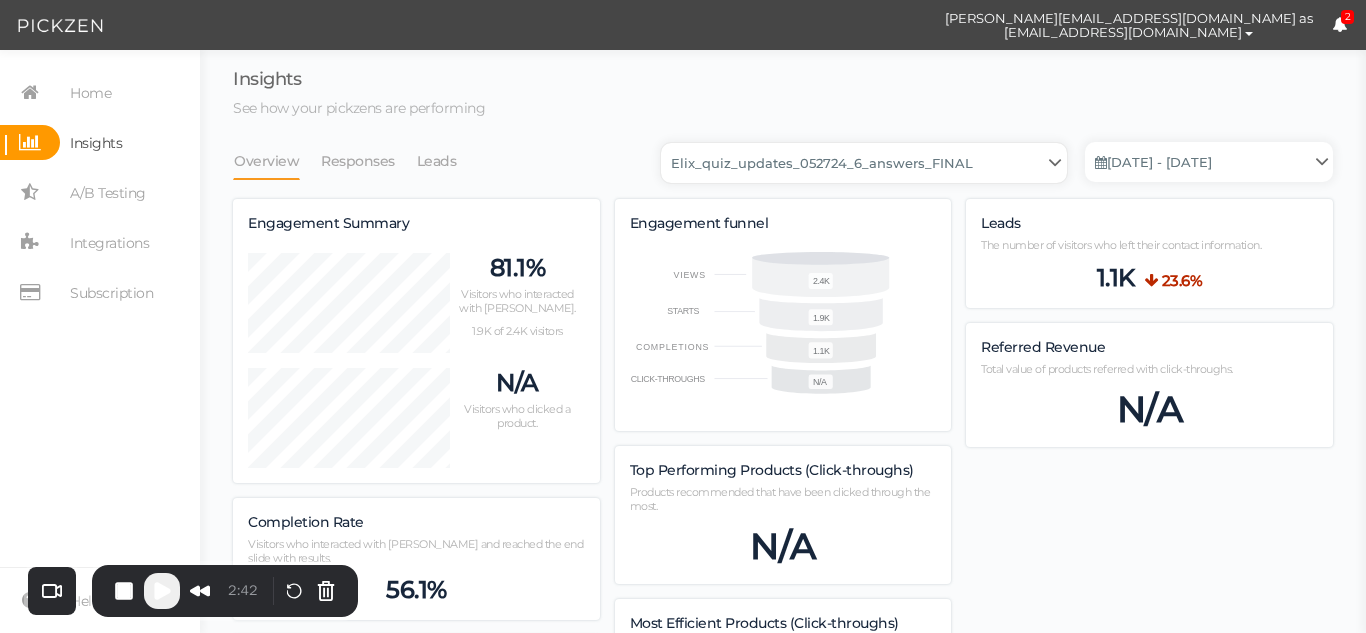 click on "Backup_2020010 backup_20200106 Elix Quiz PopUp Elix_quiz Elix_quiz [OLD] Elix_quiz_backup Elix_quiz_backup Elix_quiz_backup_06_09_22 Elix_quiz_backup_07_22 Elix_quiz_backup_08_24 Elix_quiz_backup_august_20 Elix_quiz_Backup_PZ Elix_quiz_backup_pz_09_02 Elix_quiz_copy Elix_quiz_copy Elix_quiz_copy Elix_quiz_copy Elix_quiz_copy Elix_quiz_copy Elix_quiz_copy [DATE] Elix_quiz_copy [DATE] Elix_quiz_copy CRO test DO NOT PUBLISH Elix_quiz_copy CRO test DO NOT PUBLISH_copy Elix_quiz_copy_ w research quesitons  Elix_quiz_copy_07_04_22 Elix_quiz_copy_10-27 Elix_quiz_copyScroll Elix_quiz_CRO test V2 DO NOT PUBLISH  Elix_quiz_new Elix_quiz_new_answers Elix_quiz_new_answers_BACKUP Elix_quiz_new_answers_copy Elix_quiz_new_backup Elix_quiz_new_edits_copy Elix_quiz_new_headline Elix_quiz_original version Elix_quiz_triplewhale_bear Elix_quiz_updates_051324 Elix_quiz_updates_051324_6_answers Elix_quiz_updates_051324_8_answers Elix_quiz_updates_052724_6_answers_FINAL Elix_quiz_updates_052724_6_answers_FINAL_copy Untitled" at bounding box center [864, 163] 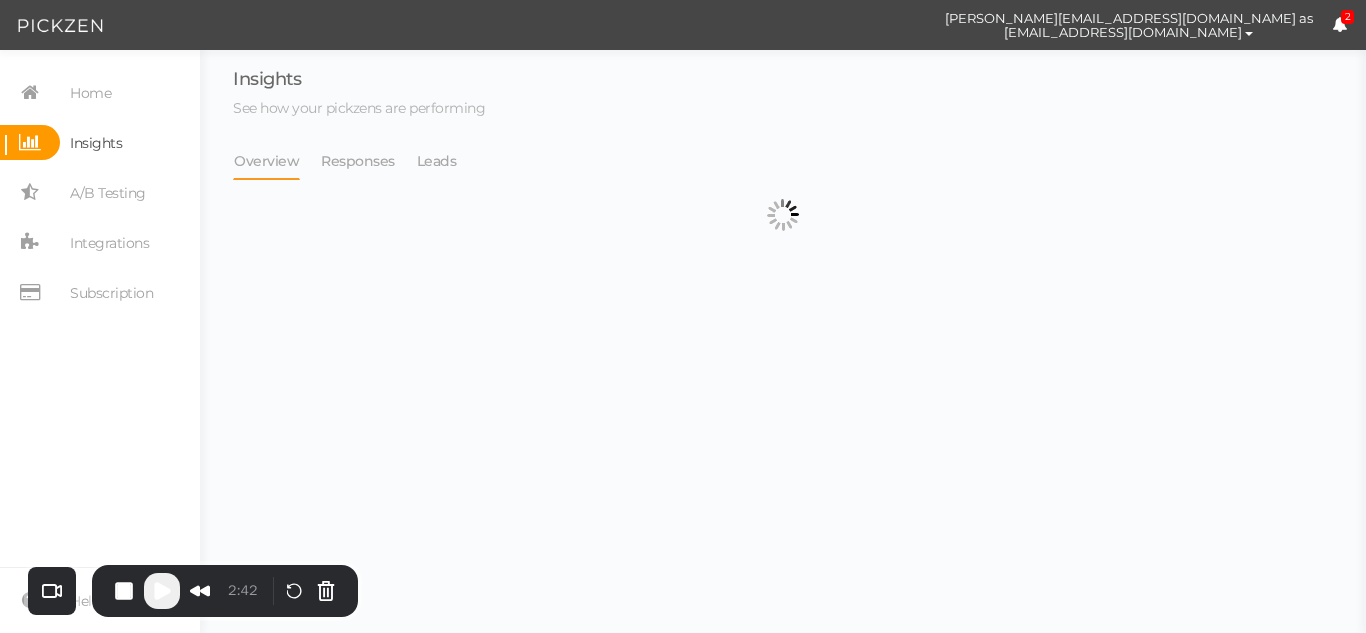 select on "13104" 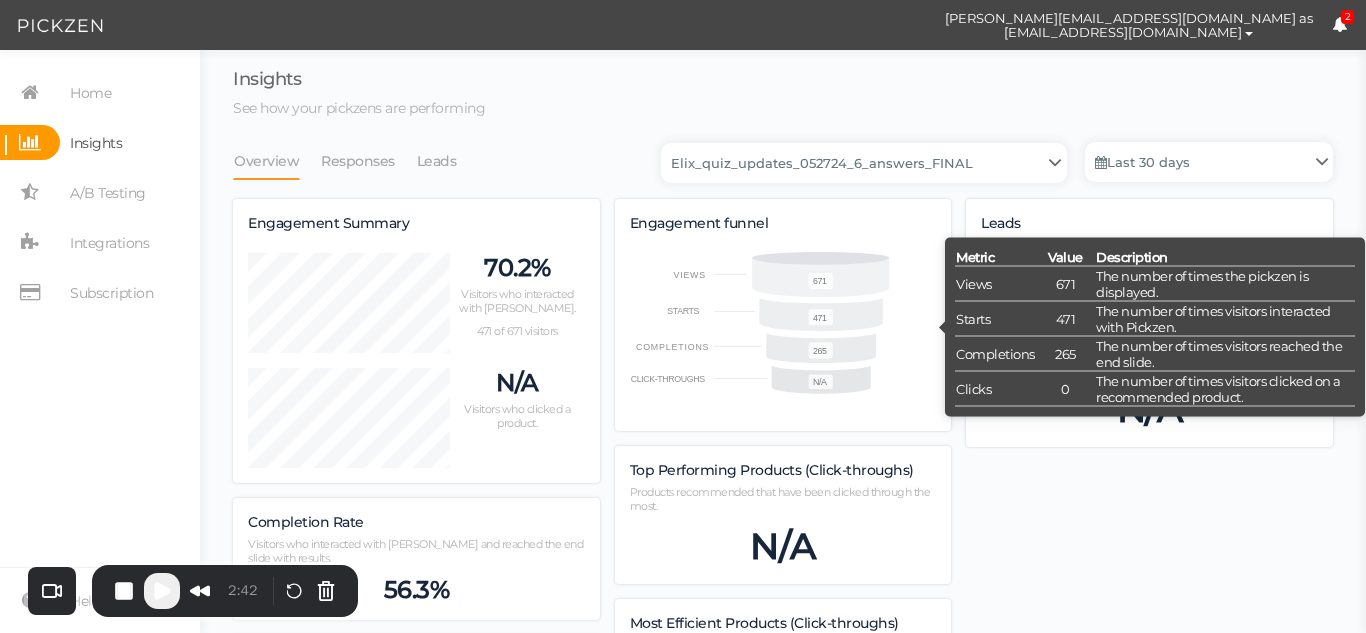 scroll, scrollTop: 997845, scrollLeft: 998900, axis: both 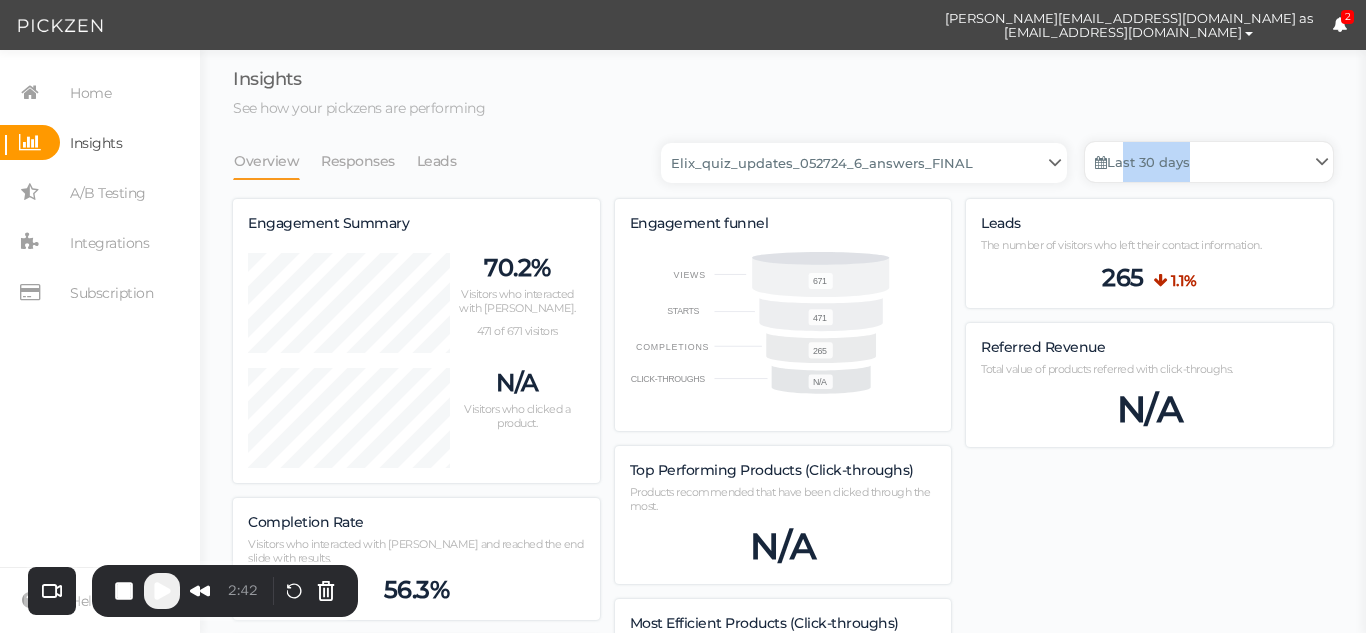 drag, startPoint x: 1098, startPoint y: 183, endPoint x: 1114, endPoint y: 174, distance: 18.35756 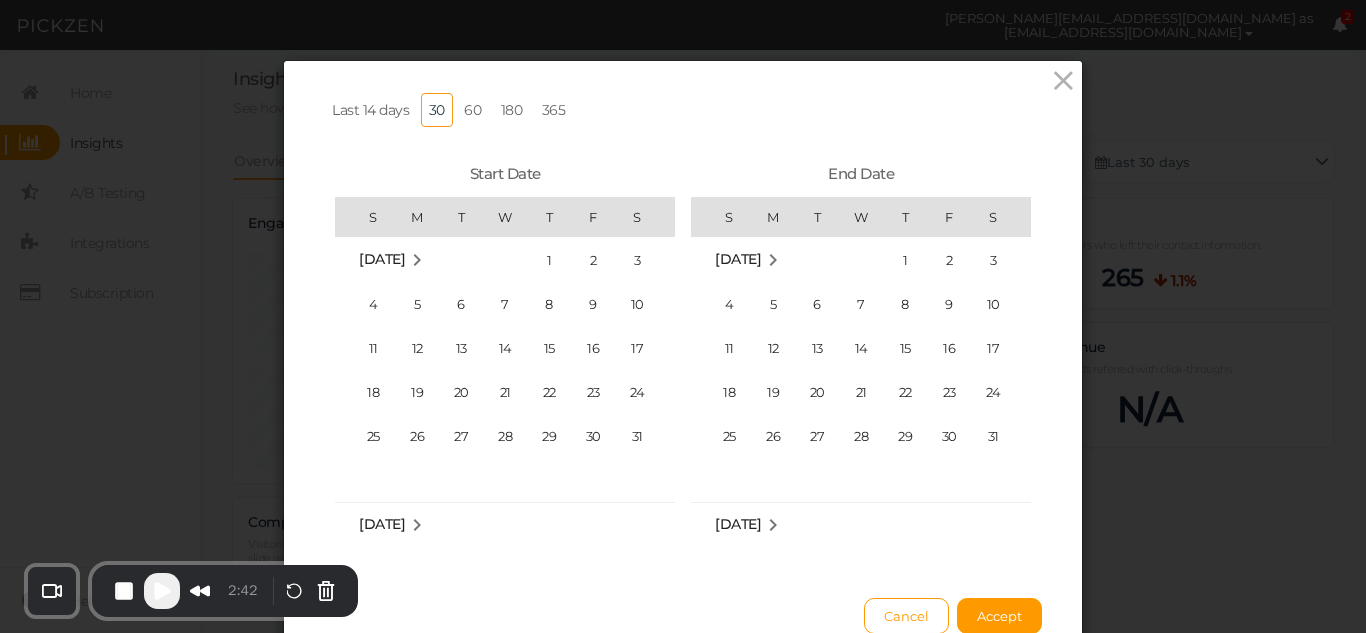 scroll, scrollTop: 462425, scrollLeft: 0, axis: vertical 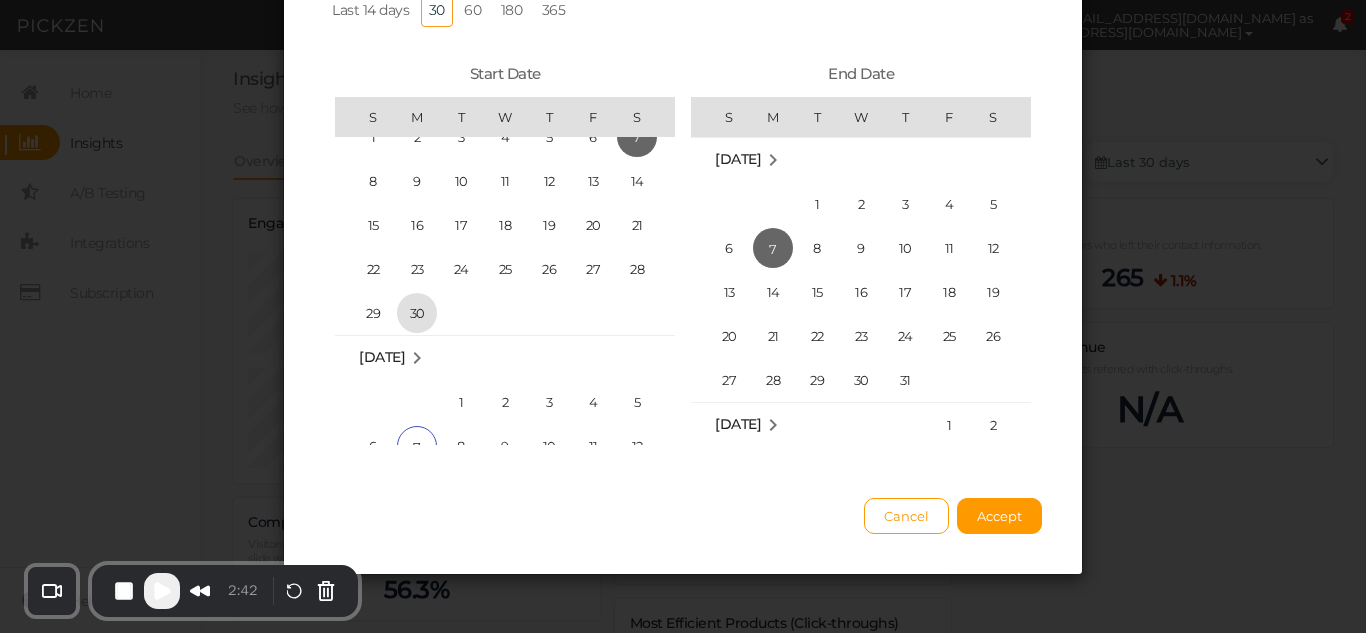 click on "30" at bounding box center (417, 313) 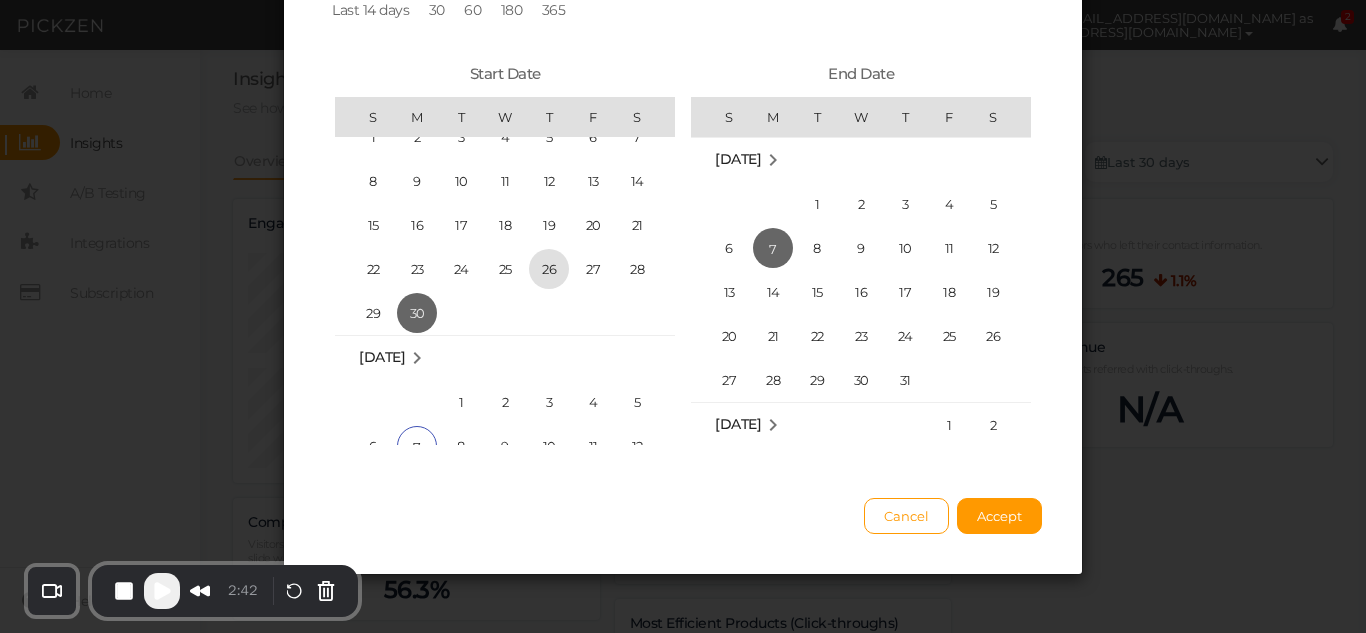 scroll, scrollTop: 462425, scrollLeft: 0, axis: vertical 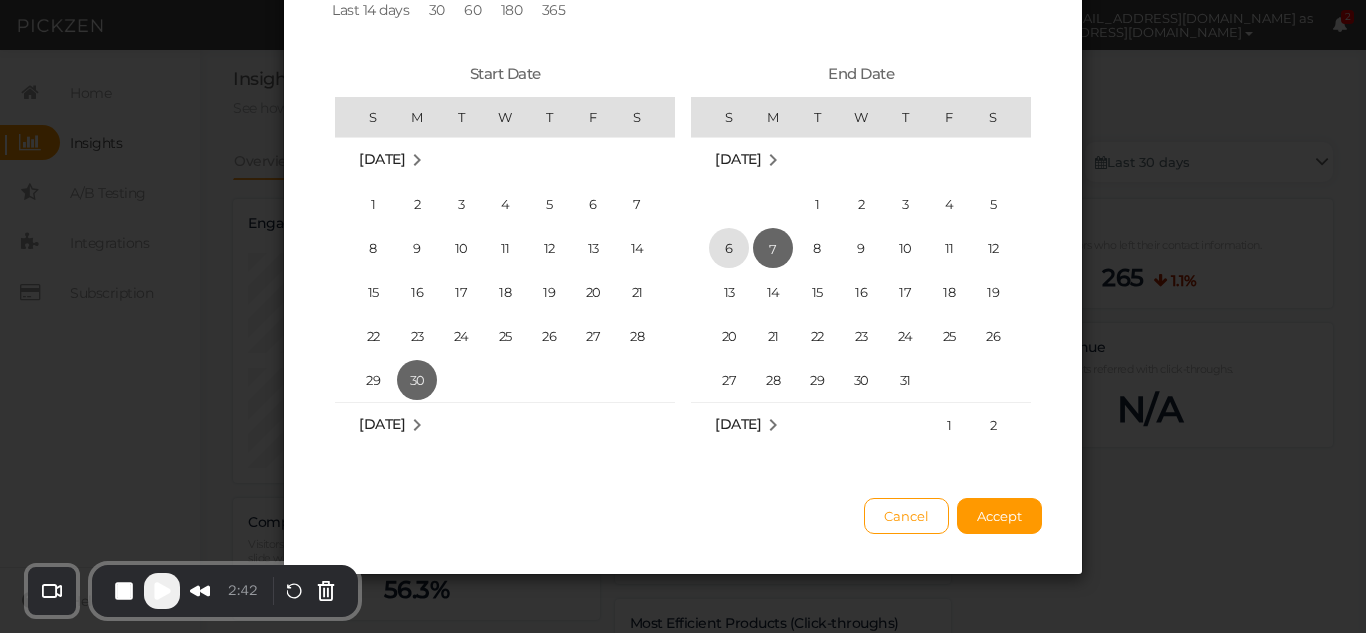 click on "6" at bounding box center (729, 248) 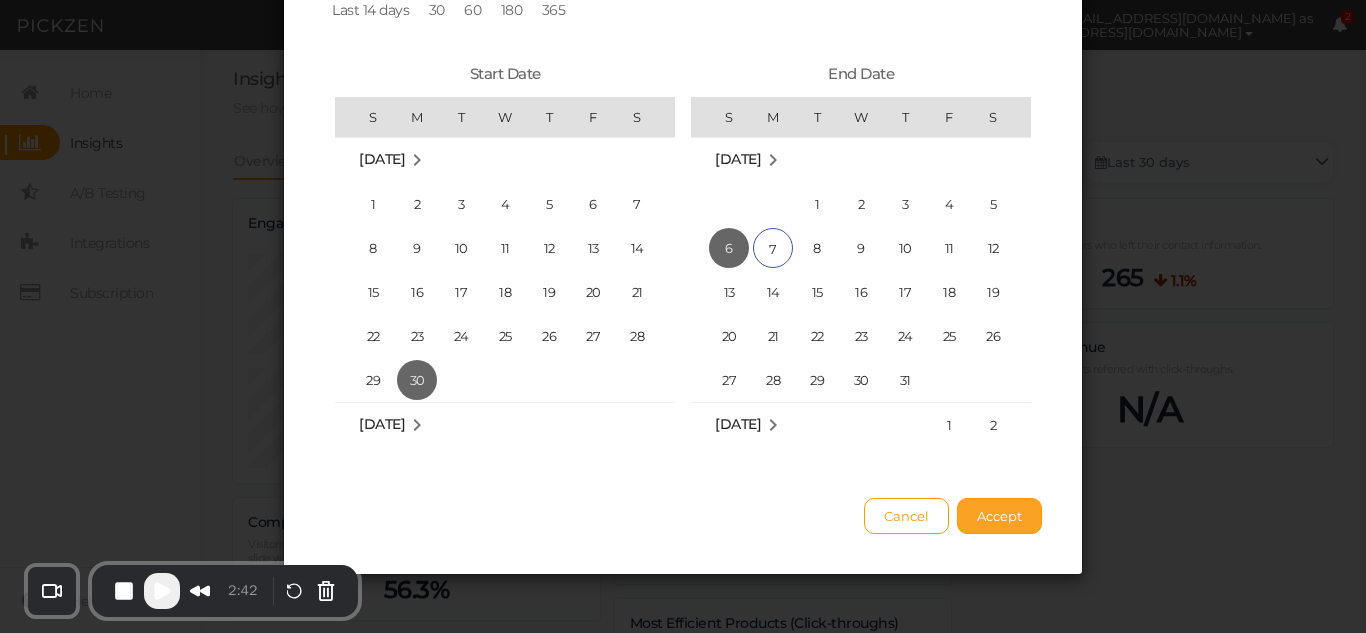 drag, startPoint x: 977, startPoint y: 527, endPoint x: 987, endPoint y: 523, distance: 10.770329 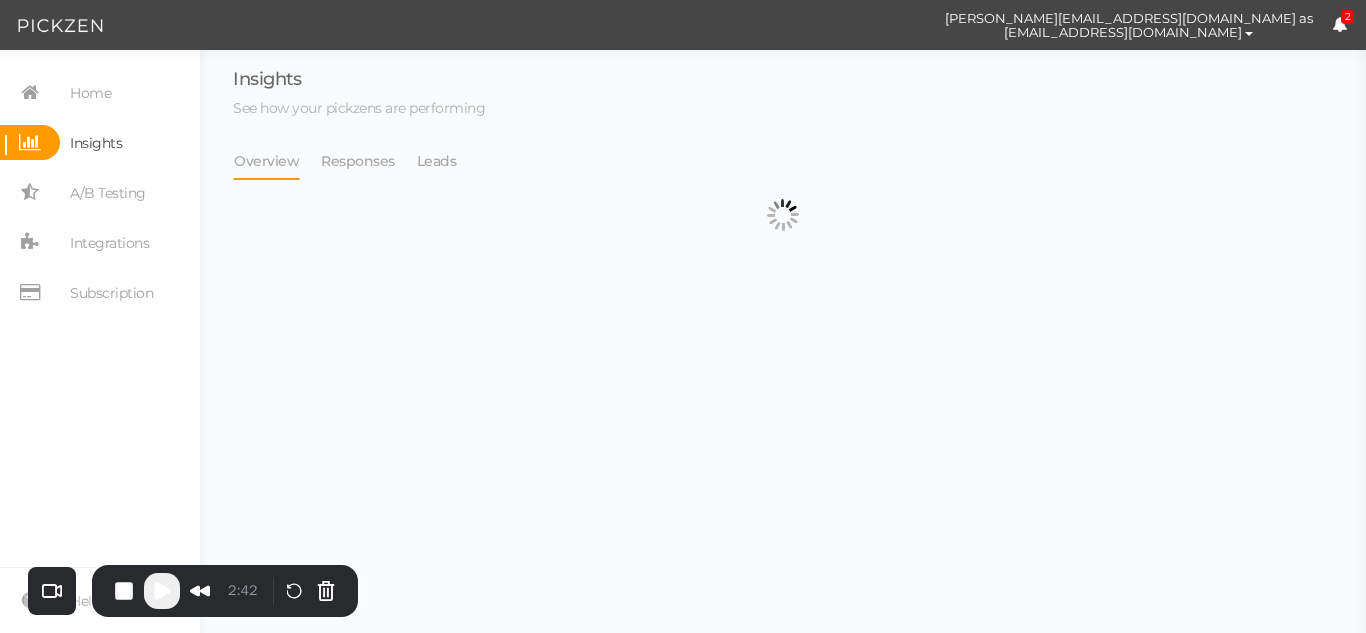 select on "13104" 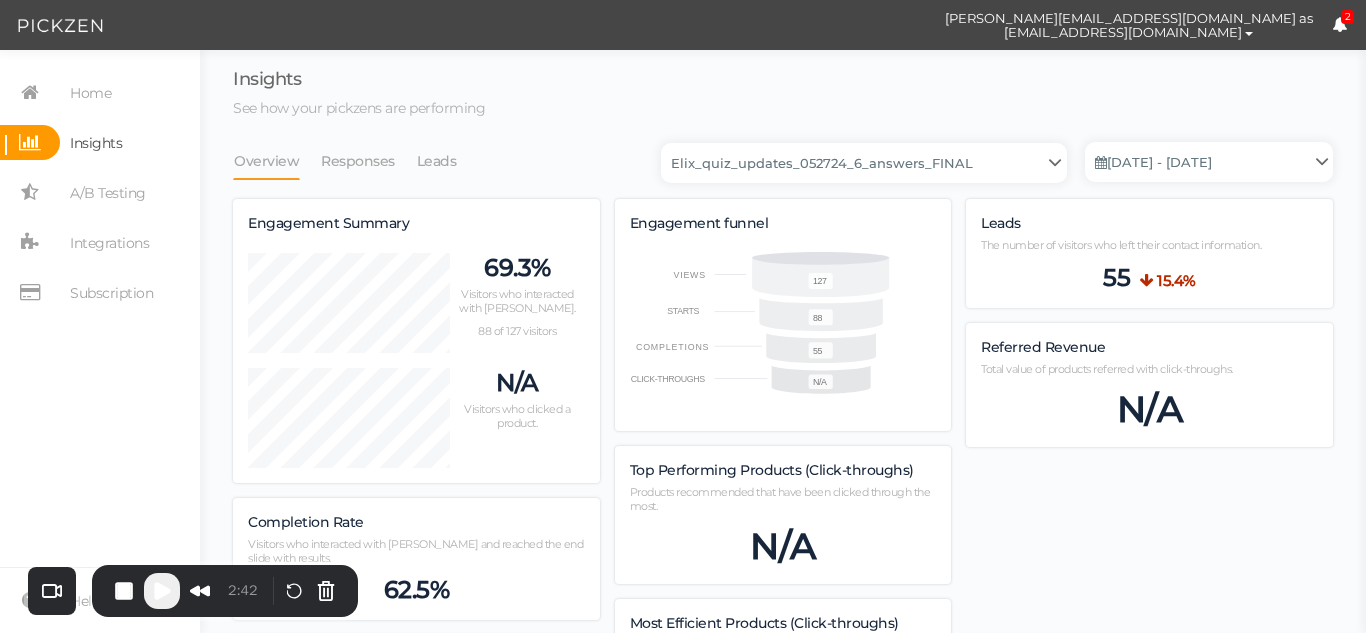 scroll, scrollTop: 998537, scrollLeft: 998900, axis: both 